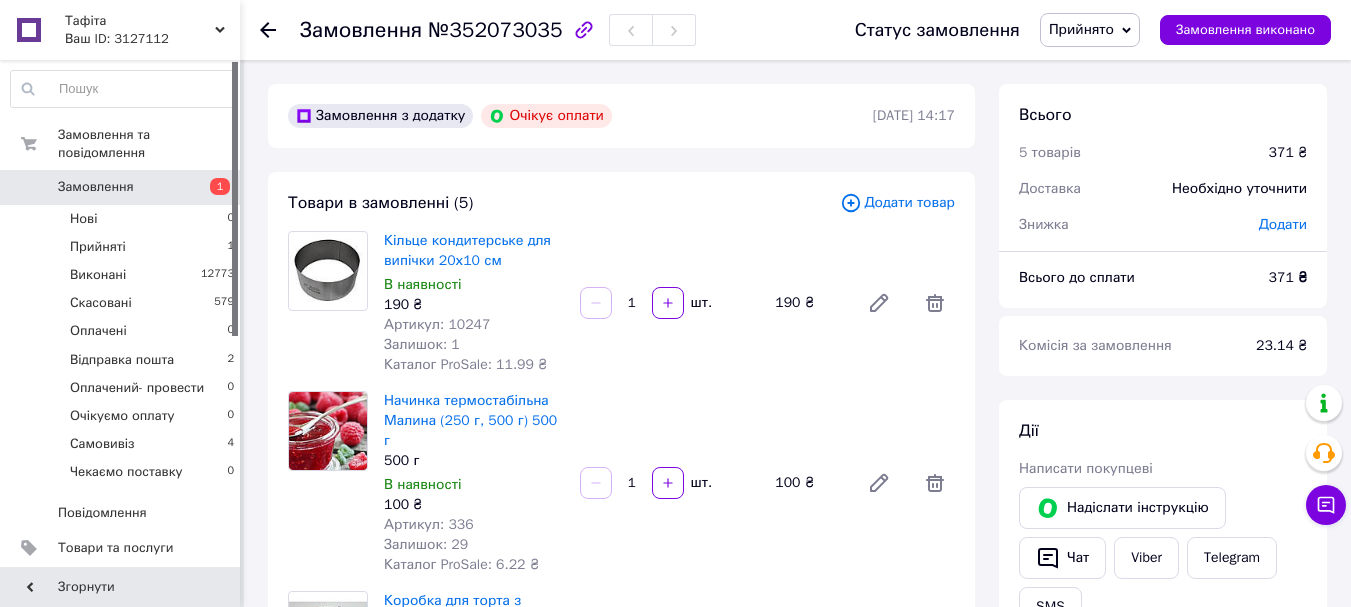 scroll, scrollTop: 0, scrollLeft: 0, axis: both 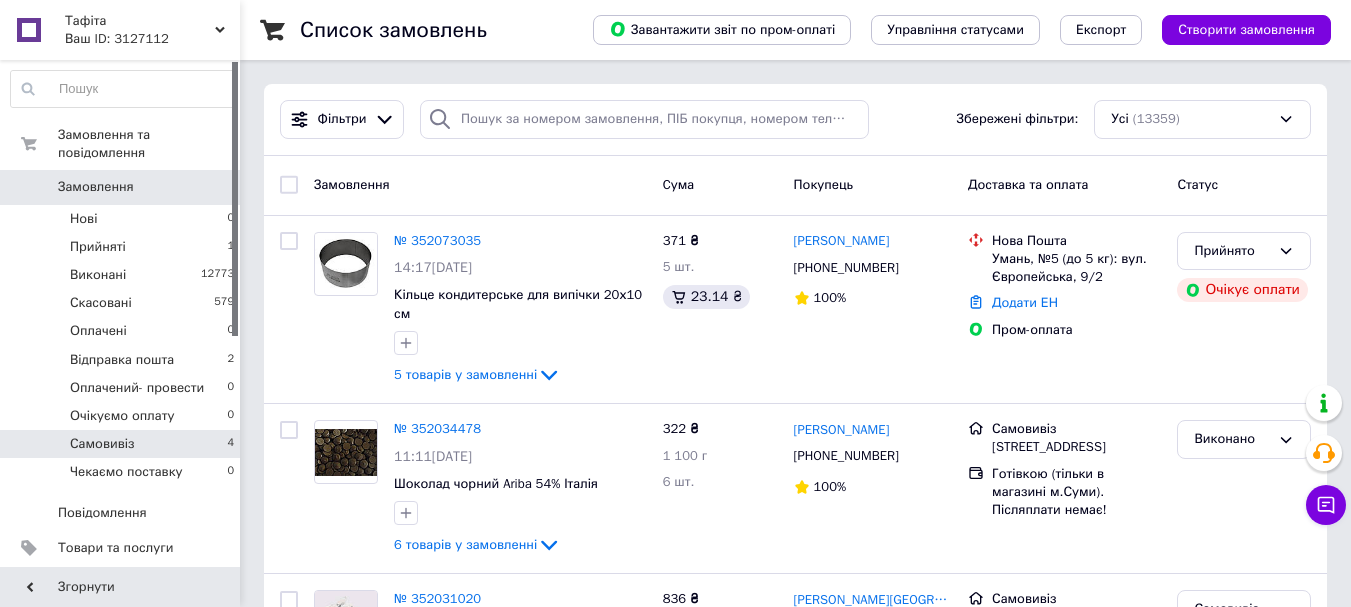click on "Самовивіз 4" at bounding box center [123, 444] 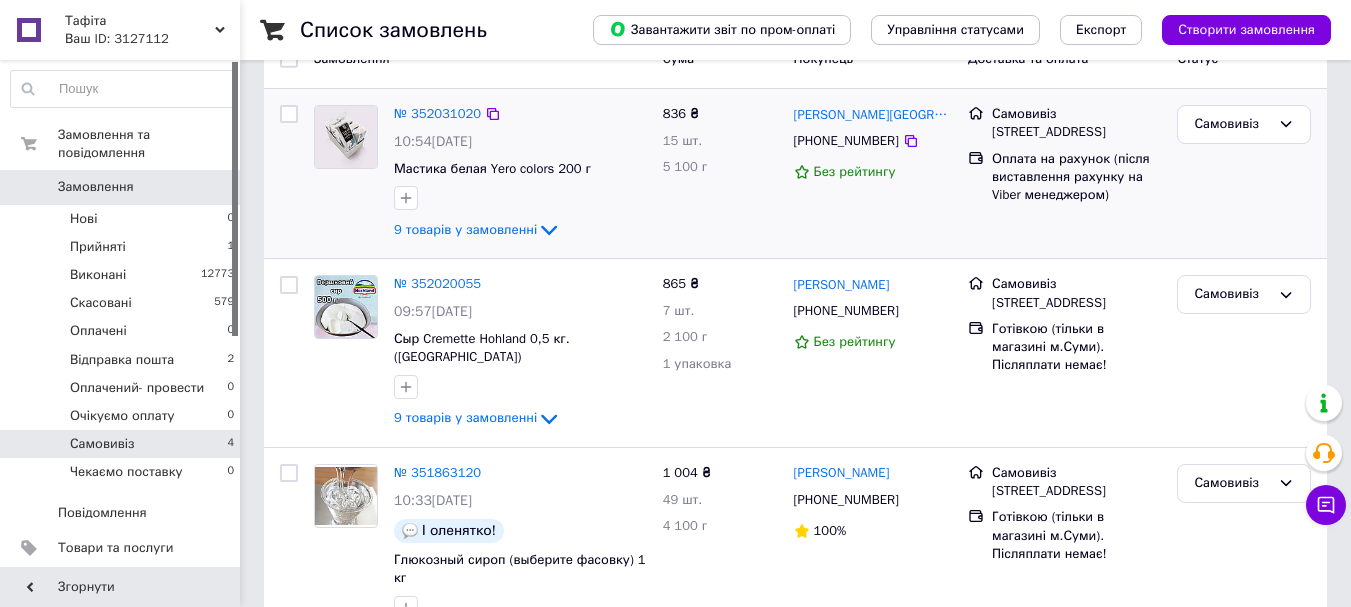 scroll, scrollTop: 200, scrollLeft: 0, axis: vertical 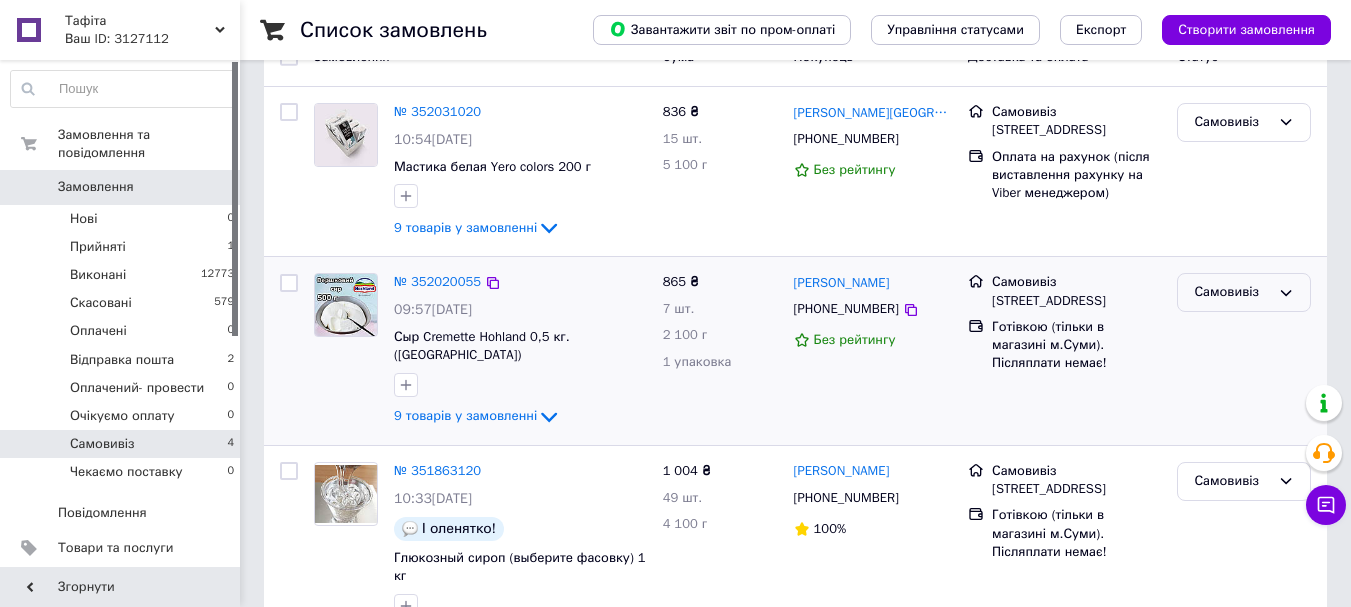click on "Самовивіз" at bounding box center [1232, 292] 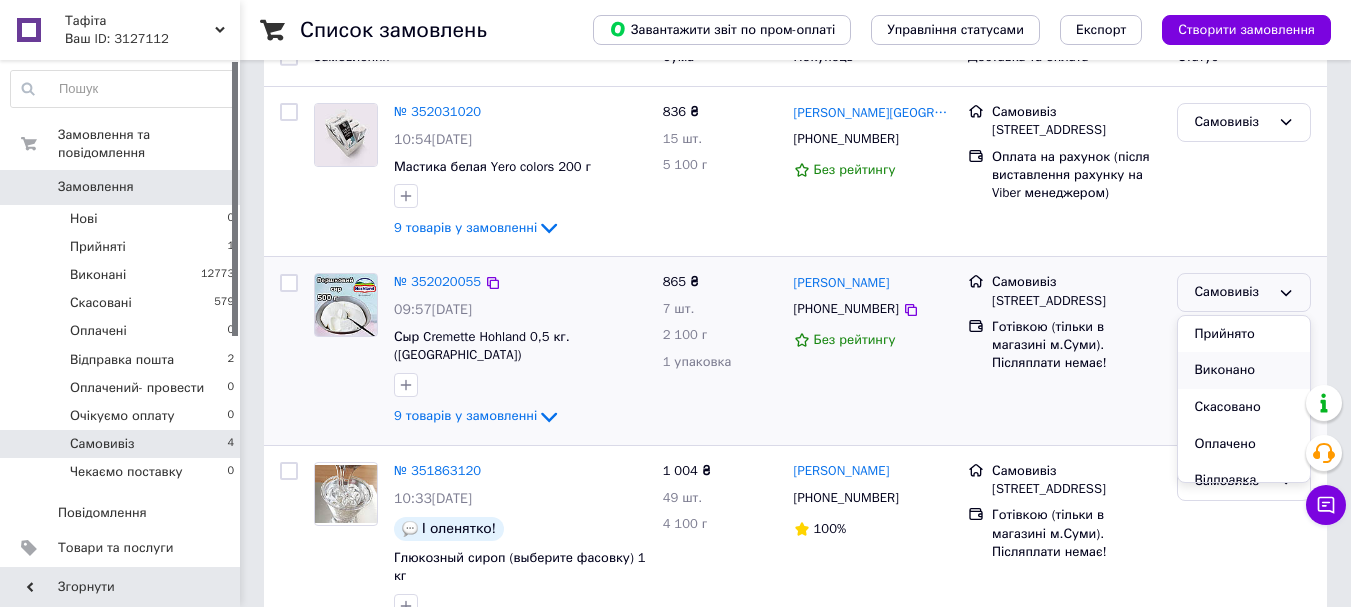 click on "Виконано" at bounding box center (1244, 370) 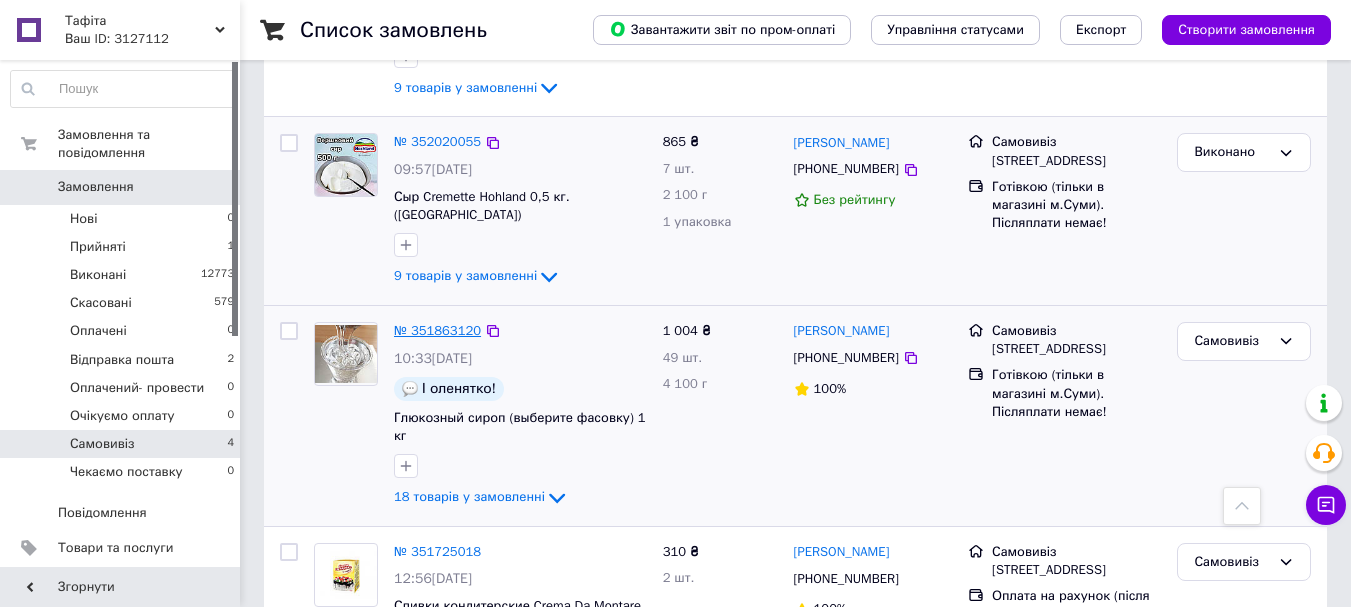 scroll, scrollTop: 221, scrollLeft: 0, axis: vertical 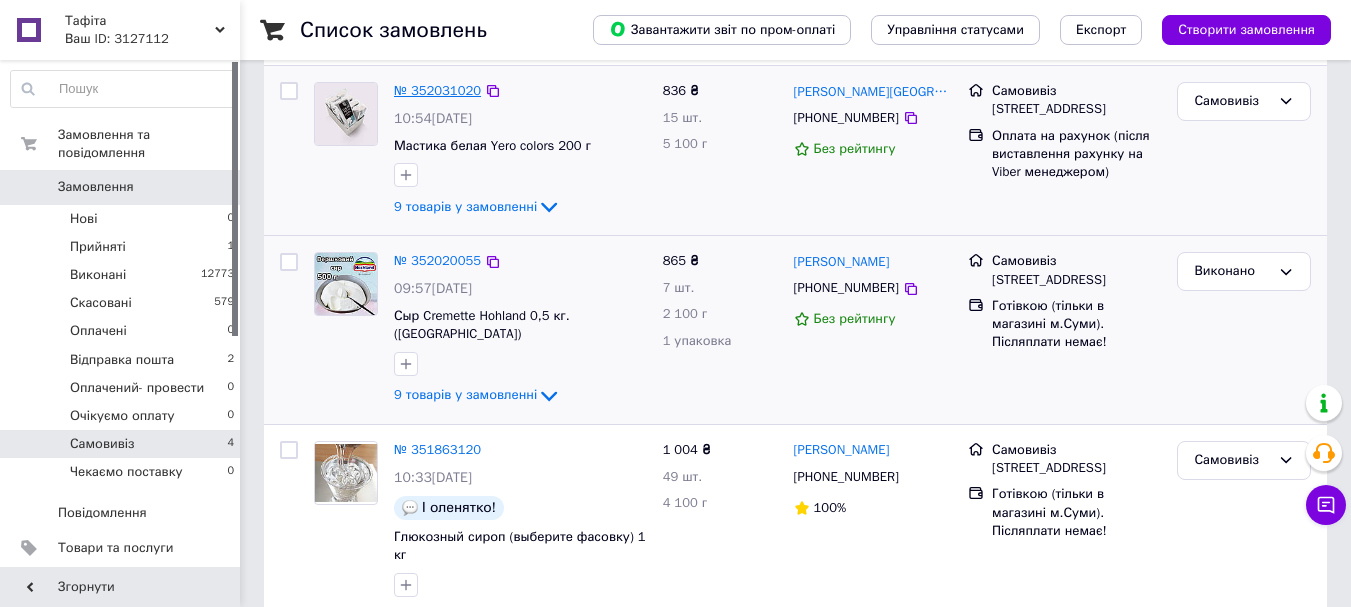 click on "№ 352031020" at bounding box center (437, 90) 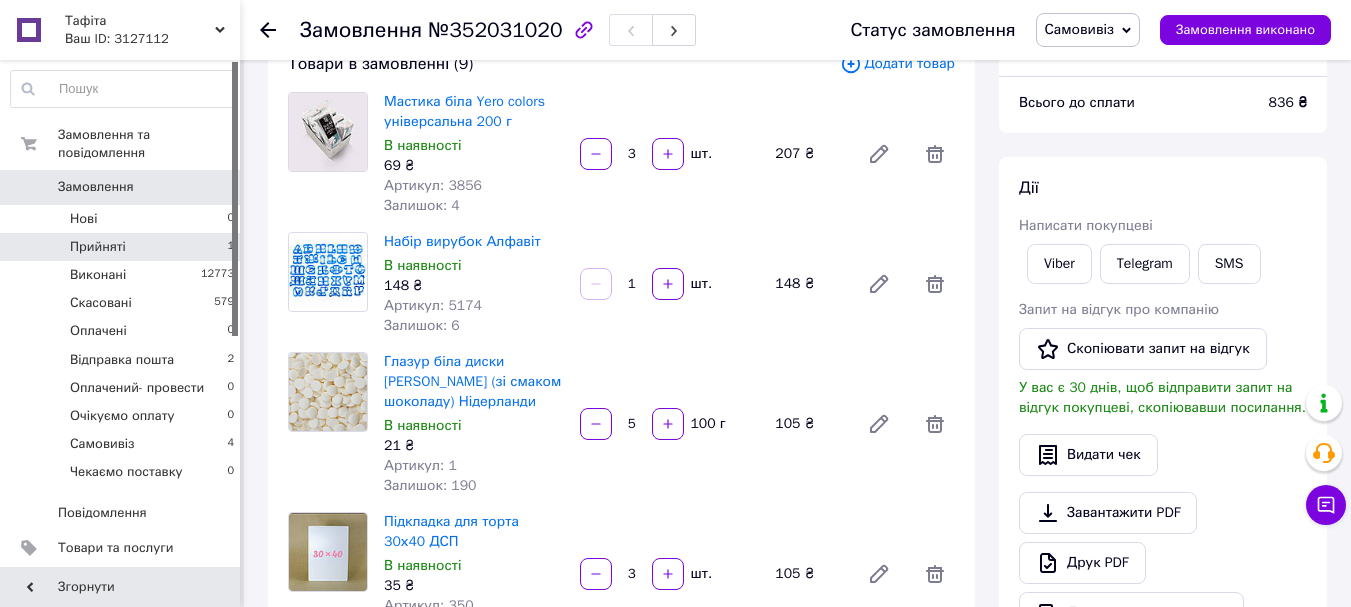 scroll, scrollTop: 0, scrollLeft: 0, axis: both 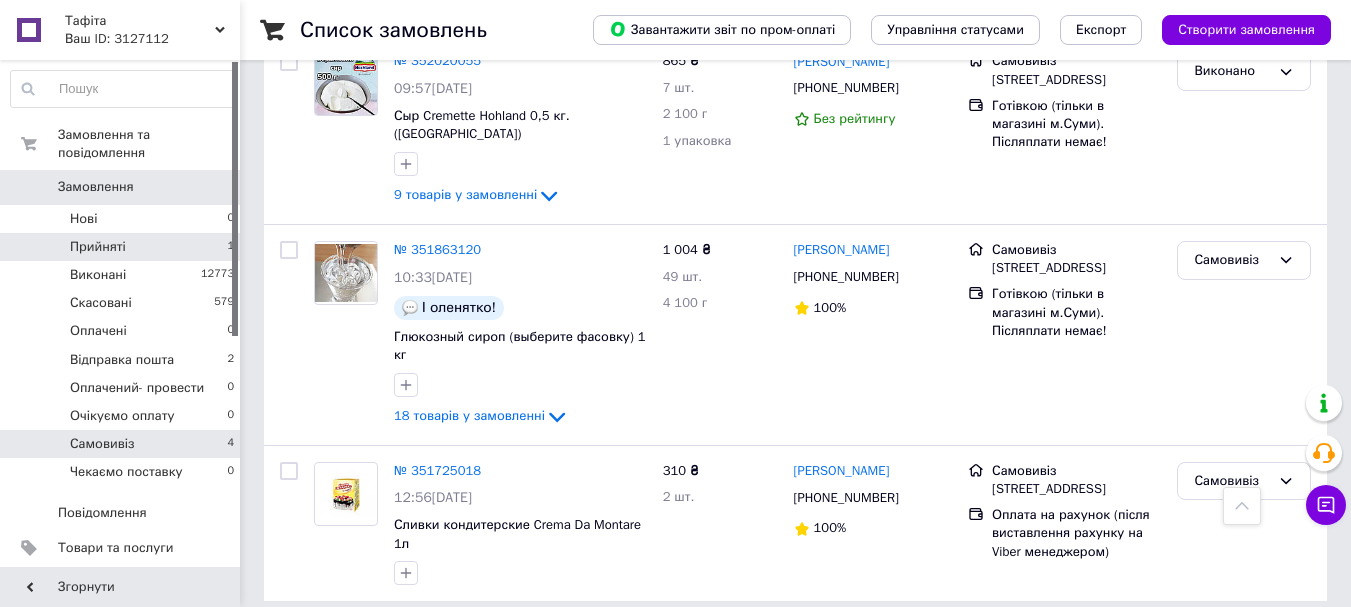 click on "Прийняті" at bounding box center (98, 247) 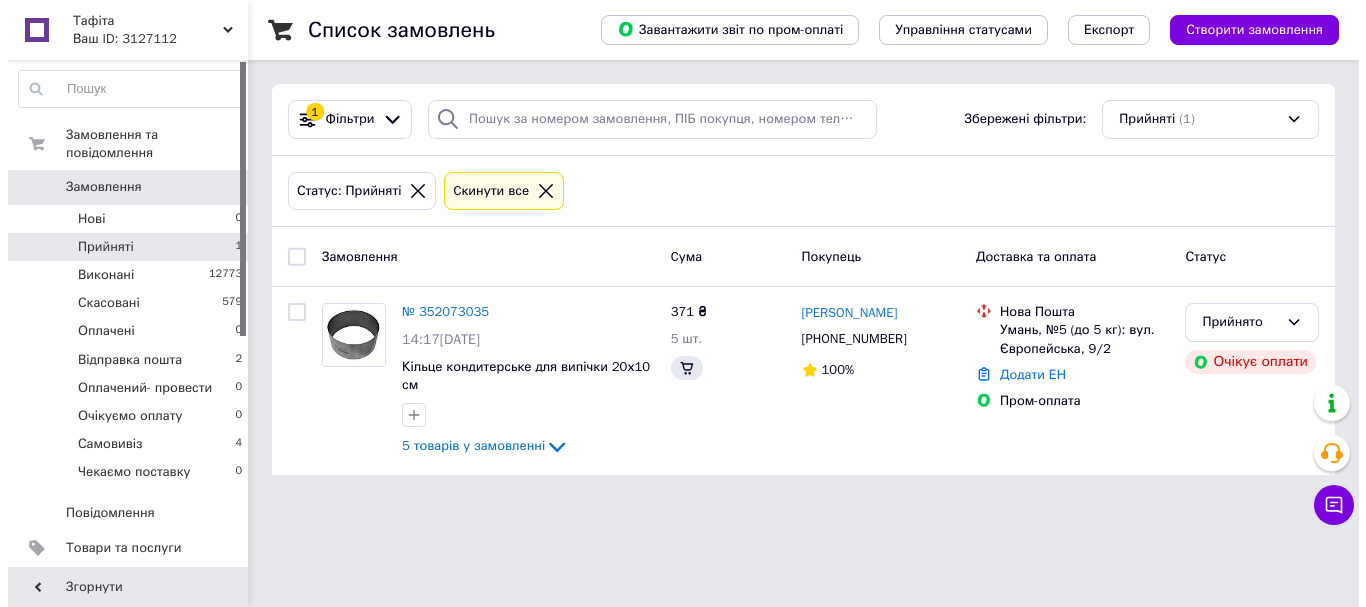 scroll, scrollTop: 0, scrollLeft: 0, axis: both 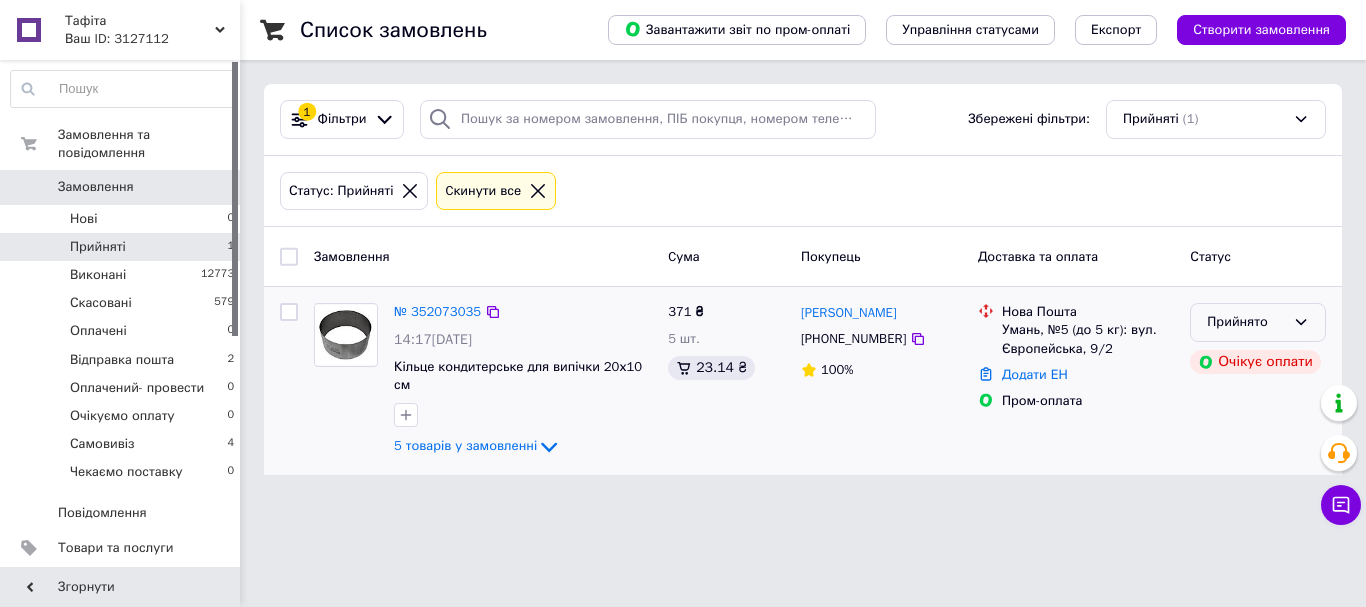 click on "Прийнято" at bounding box center (1258, 322) 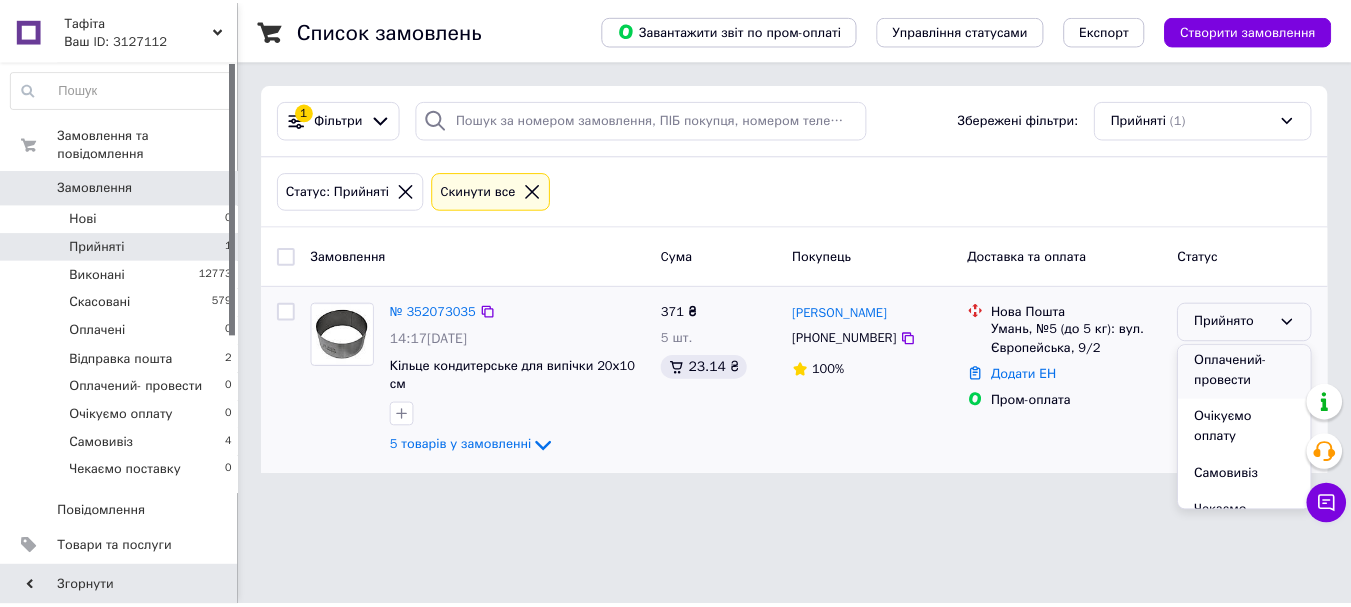 scroll, scrollTop: 209, scrollLeft: 0, axis: vertical 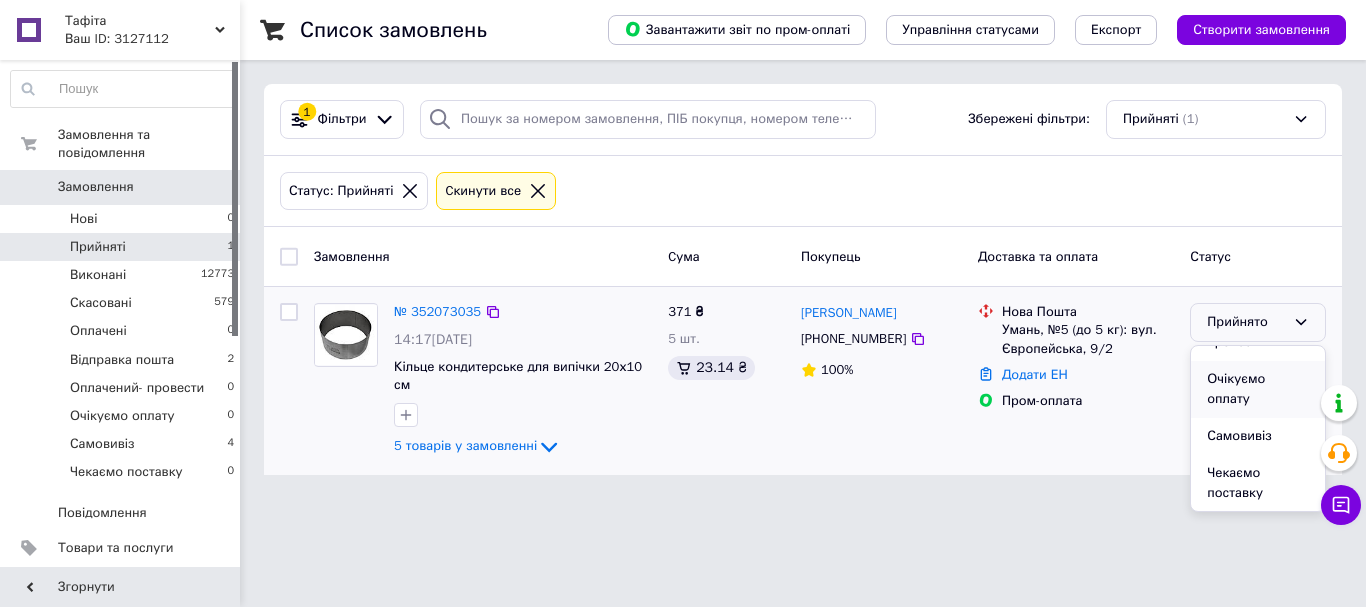 click on "Очікуємо оплату" at bounding box center [1258, 389] 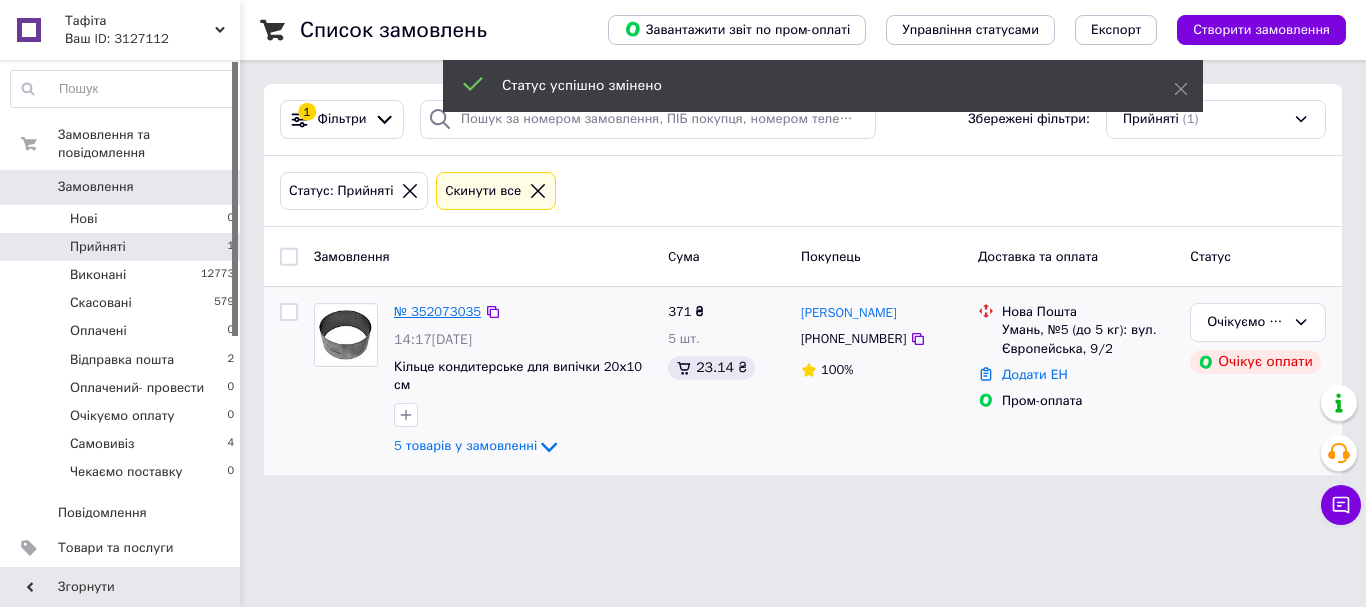 click on "№ 352073035" at bounding box center [437, 311] 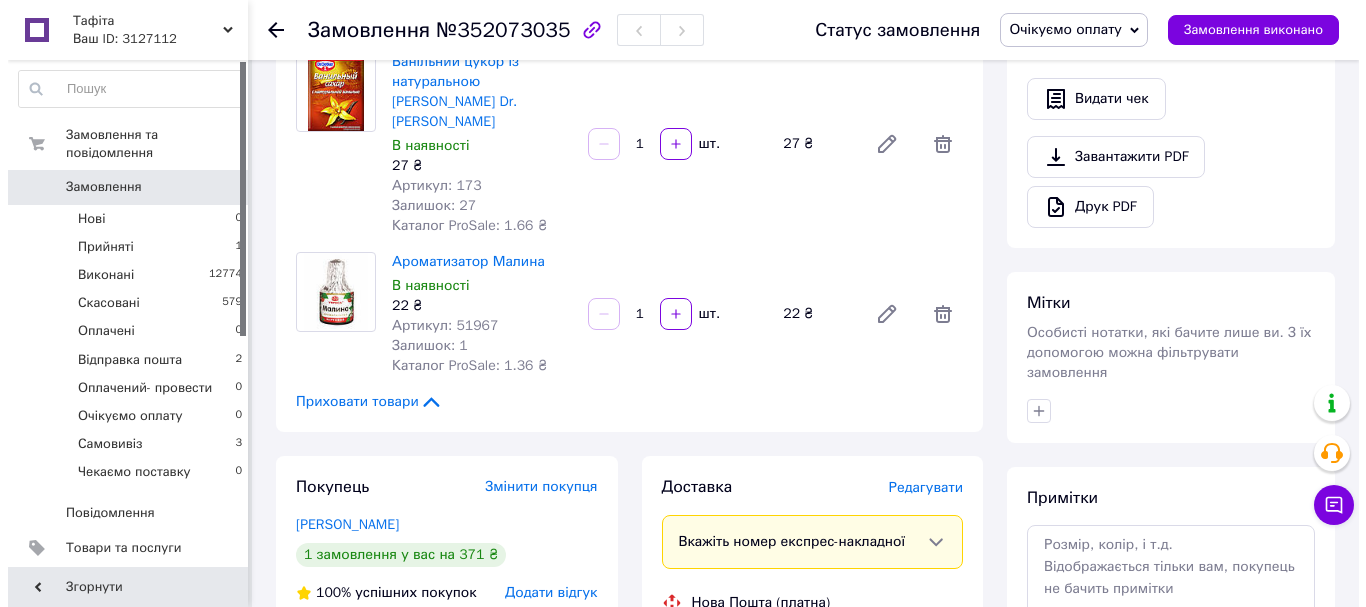 scroll, scrollTop: 700, scrollLeft: 0, axis: vertical 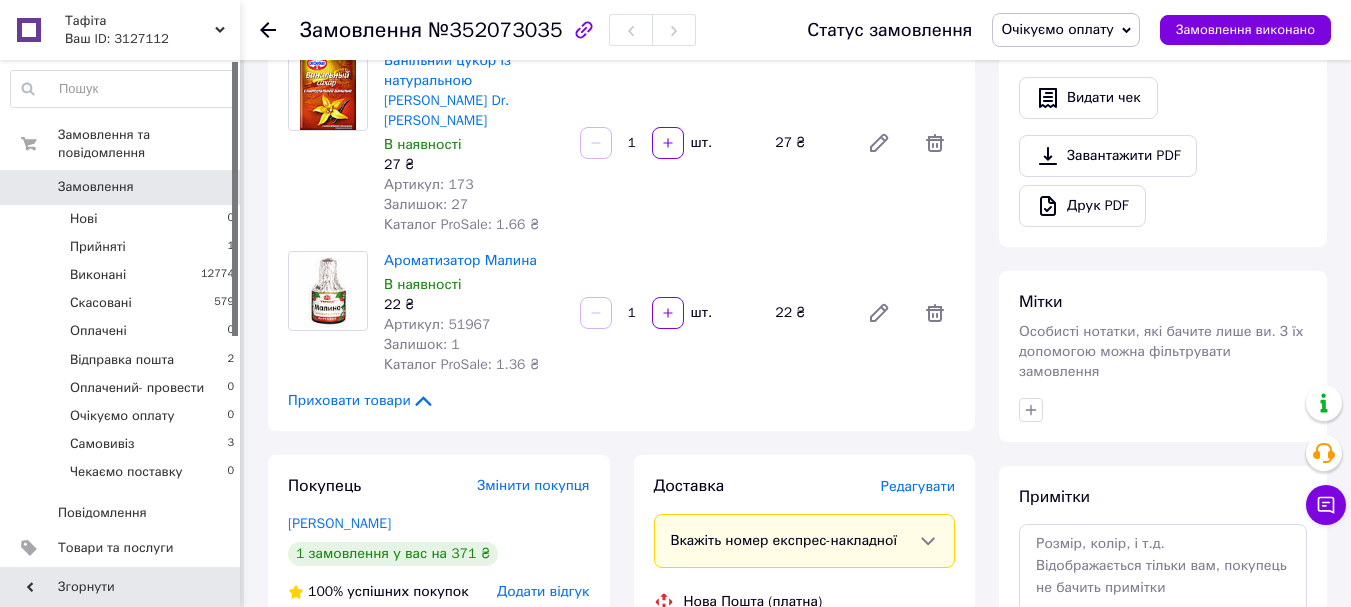 click on "Редагувати" at bounding box center (918, 486) 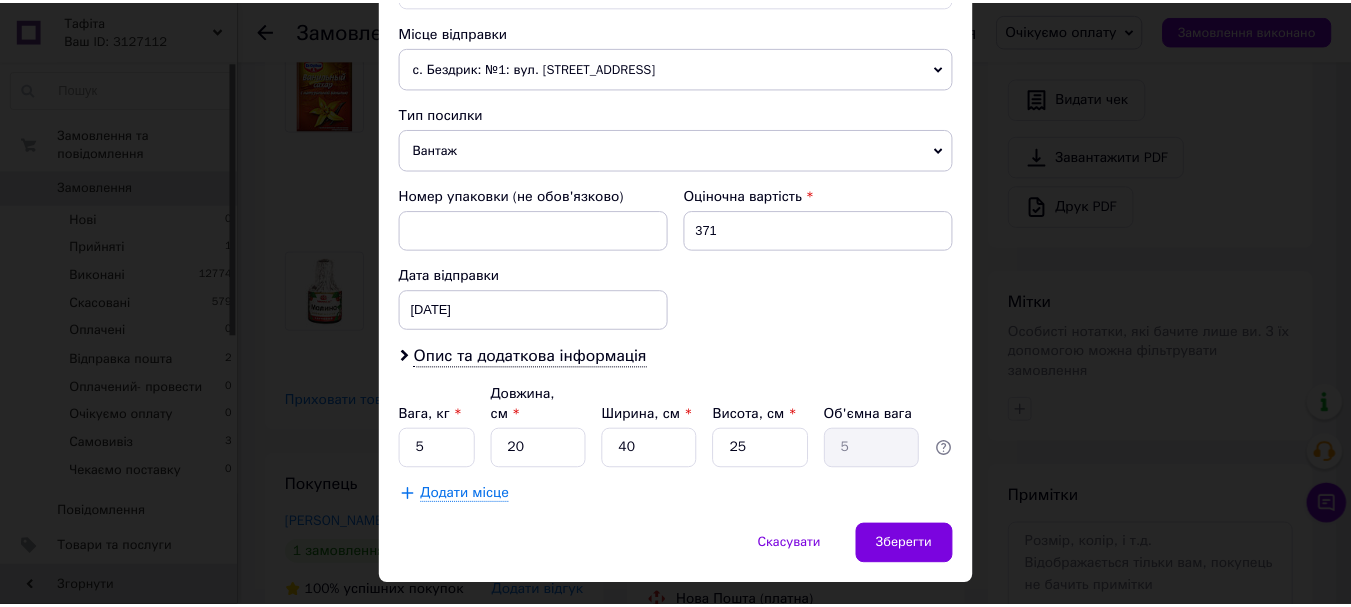 scroll, scrollTop: 700, scrollLeft: 0, axis: vertical 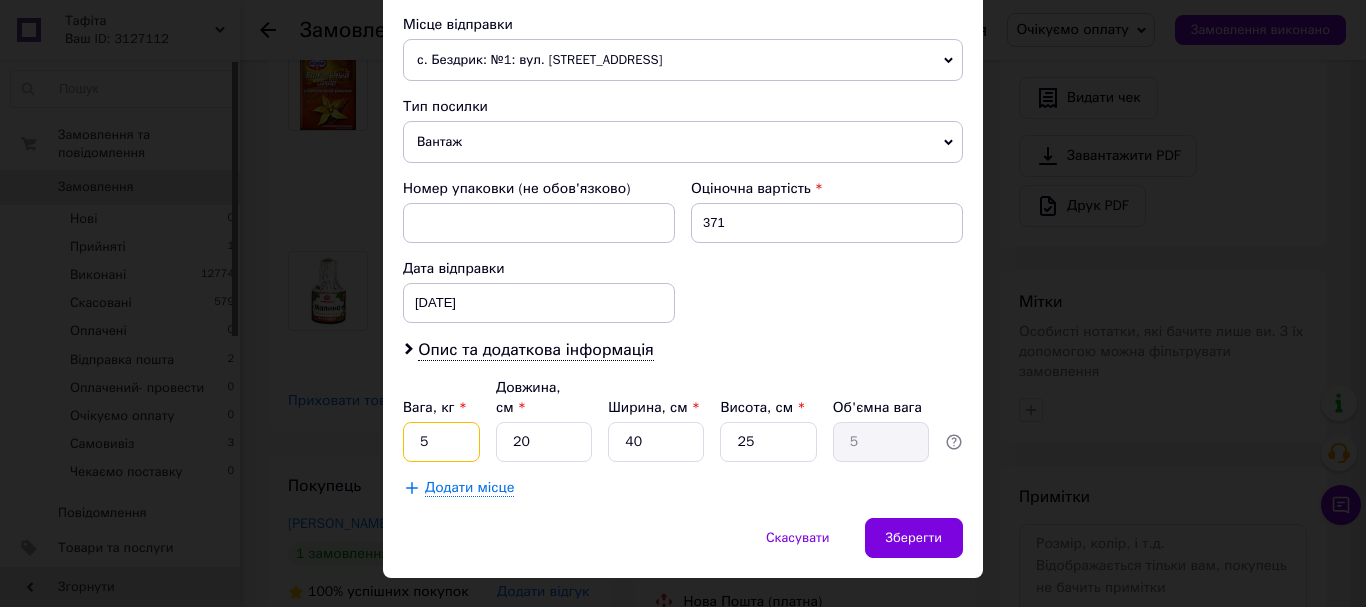 click on "5" at bounding box center [441, 442] 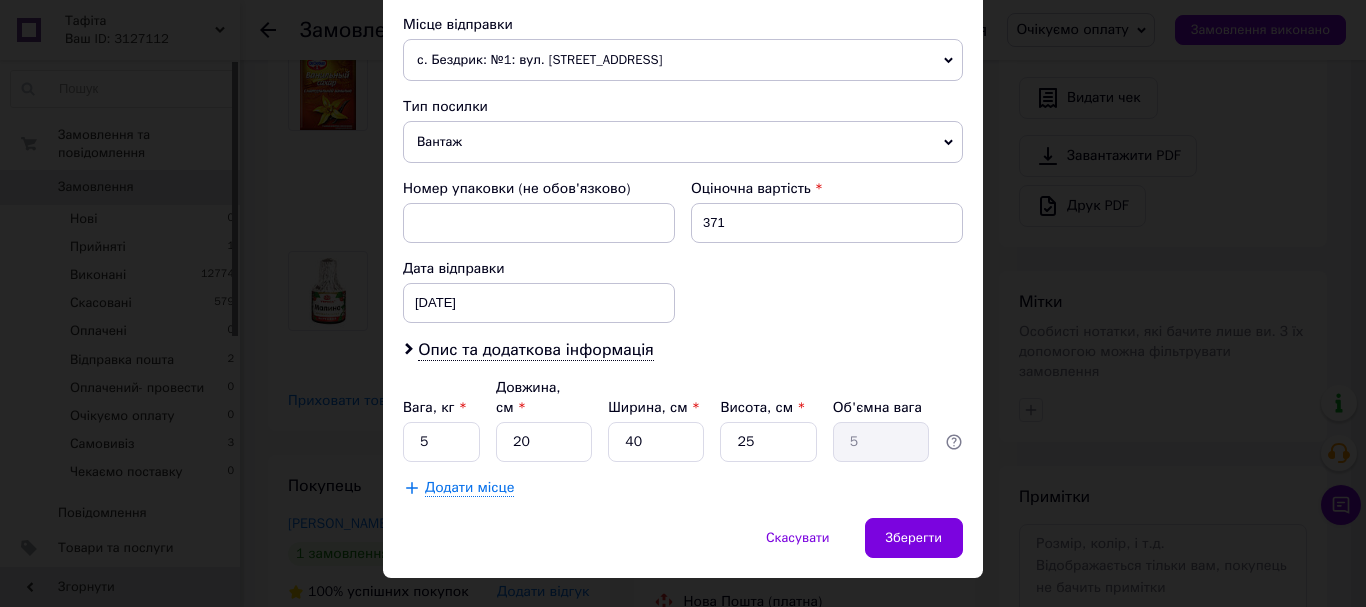 click on "с. Бездрик: №1: вул. [STREET_ADDRESS]" at bounding box center [683, 60] 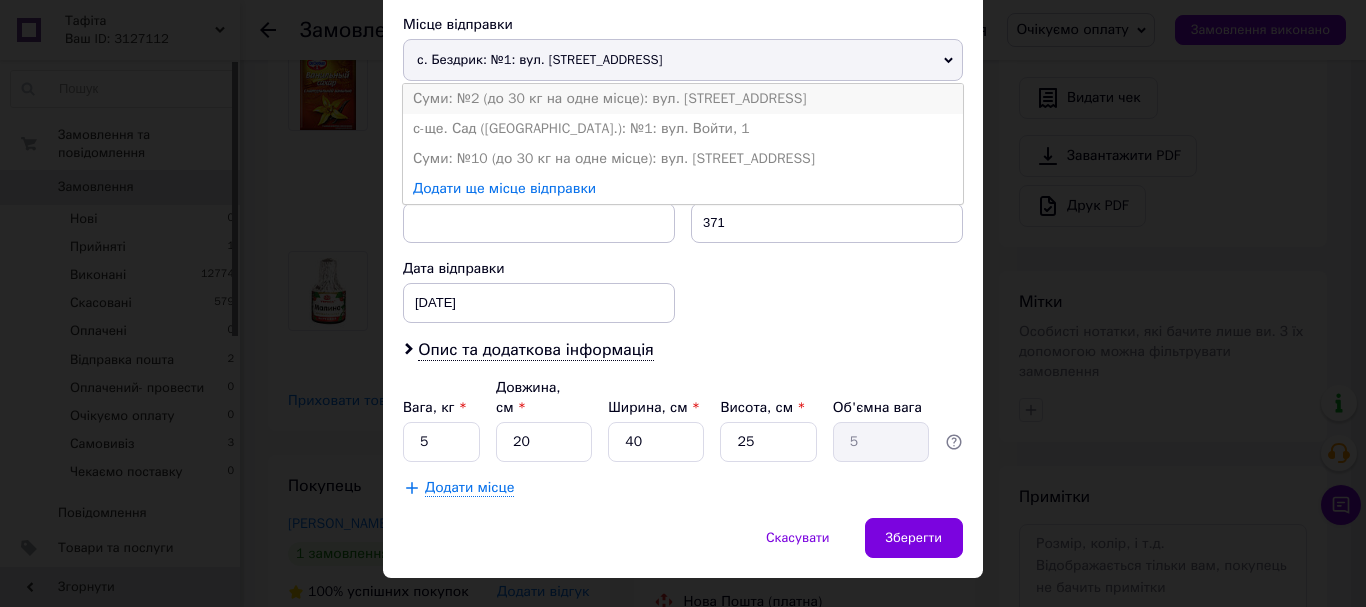 click on "Суми: №2 (до 30 кг на одне місце): вул. [STREET_ADDRESS]" at bounding box center [683, 99] 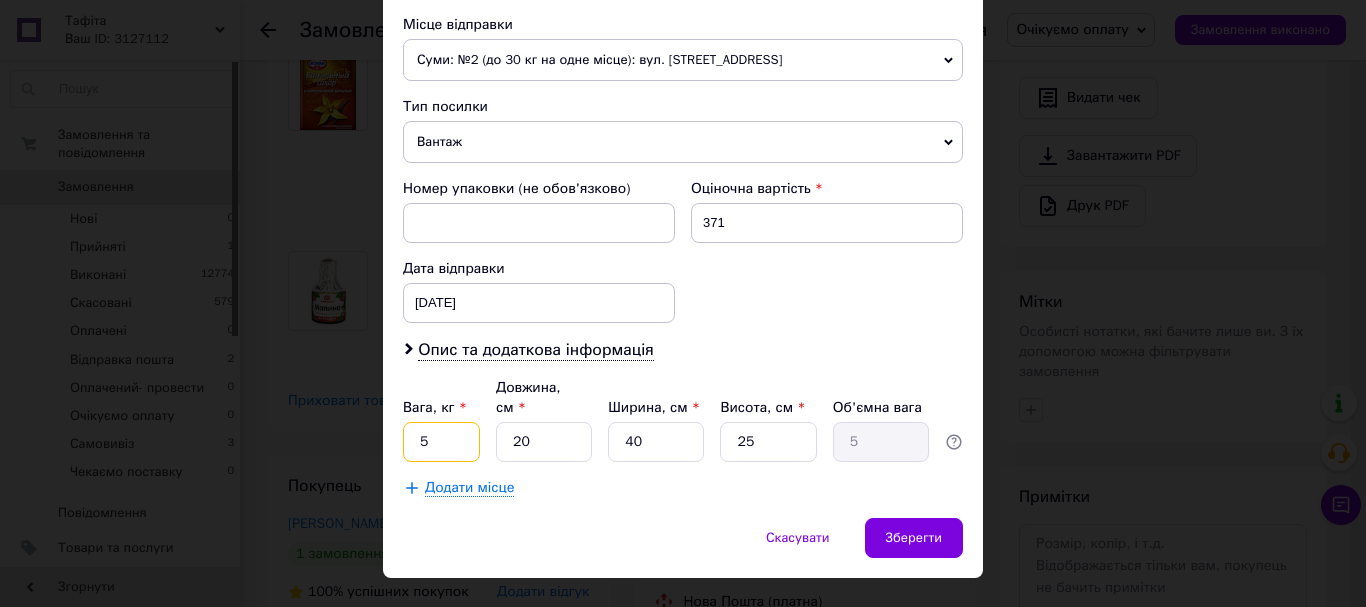 click on "5" at bounding box center (441, 442) 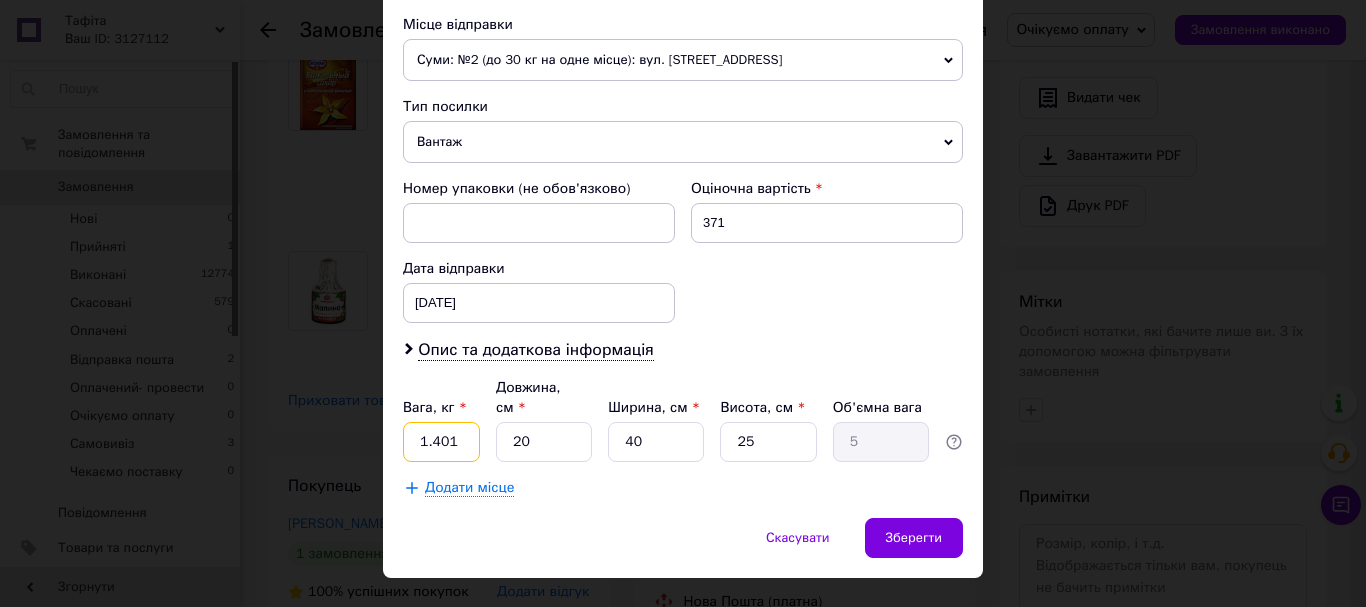 type on "1.401" 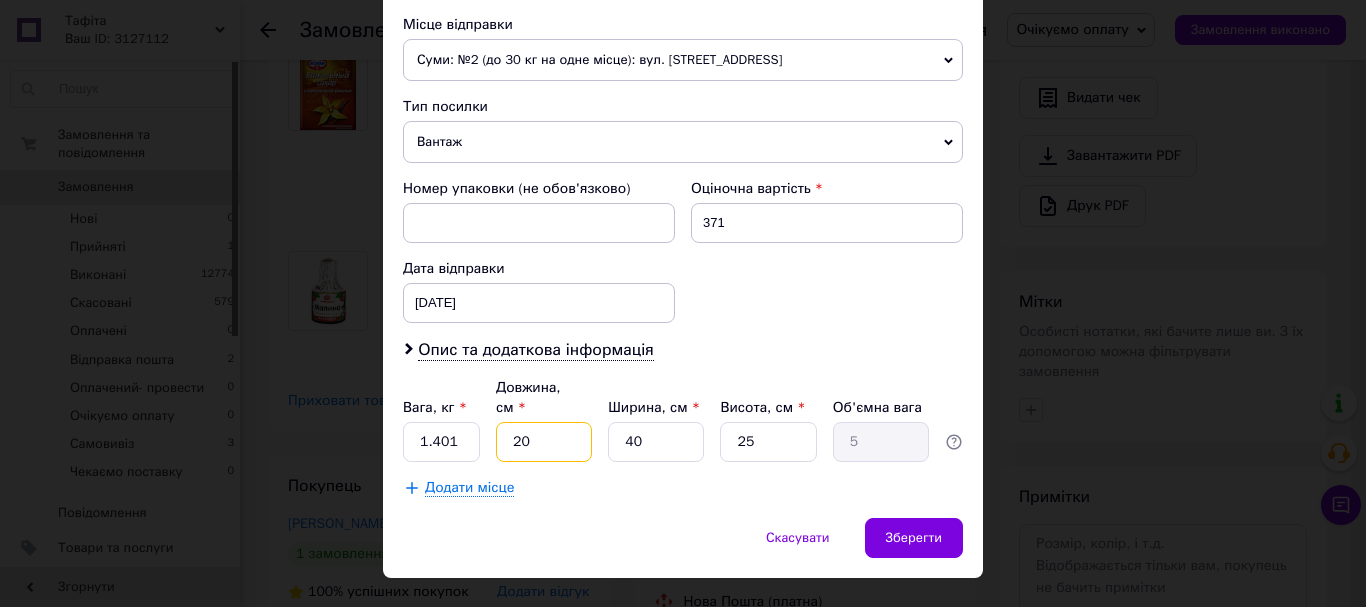 click on "20" at bounding box center (544, 442) 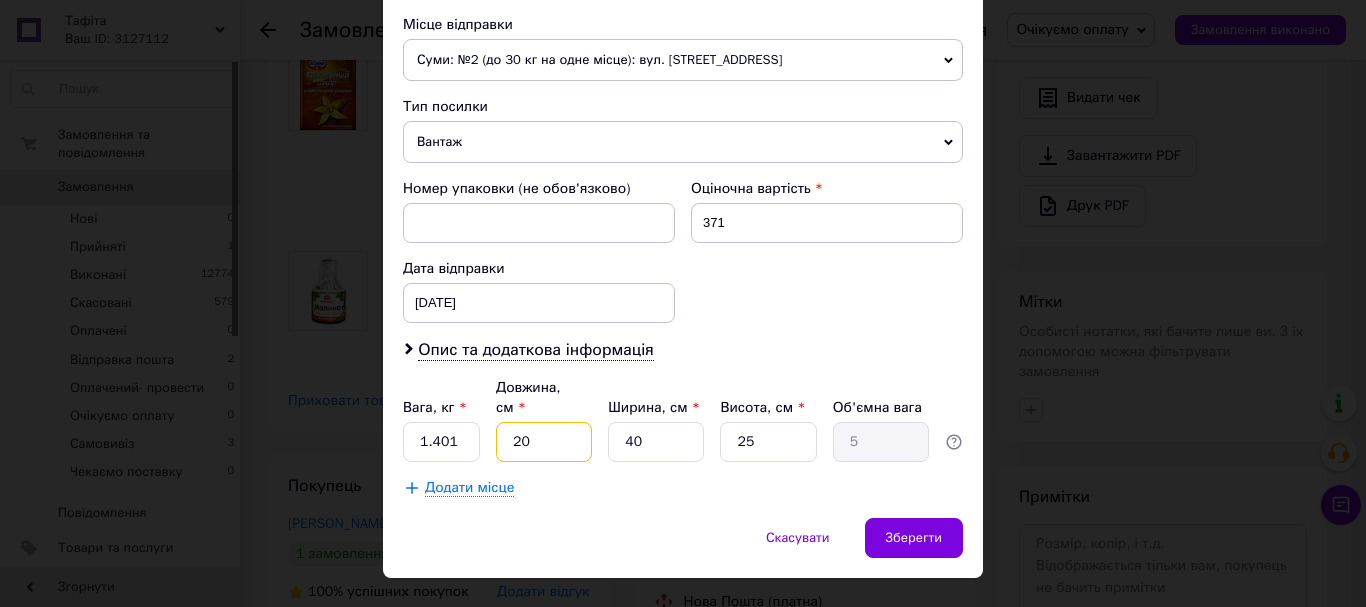 type on "3" 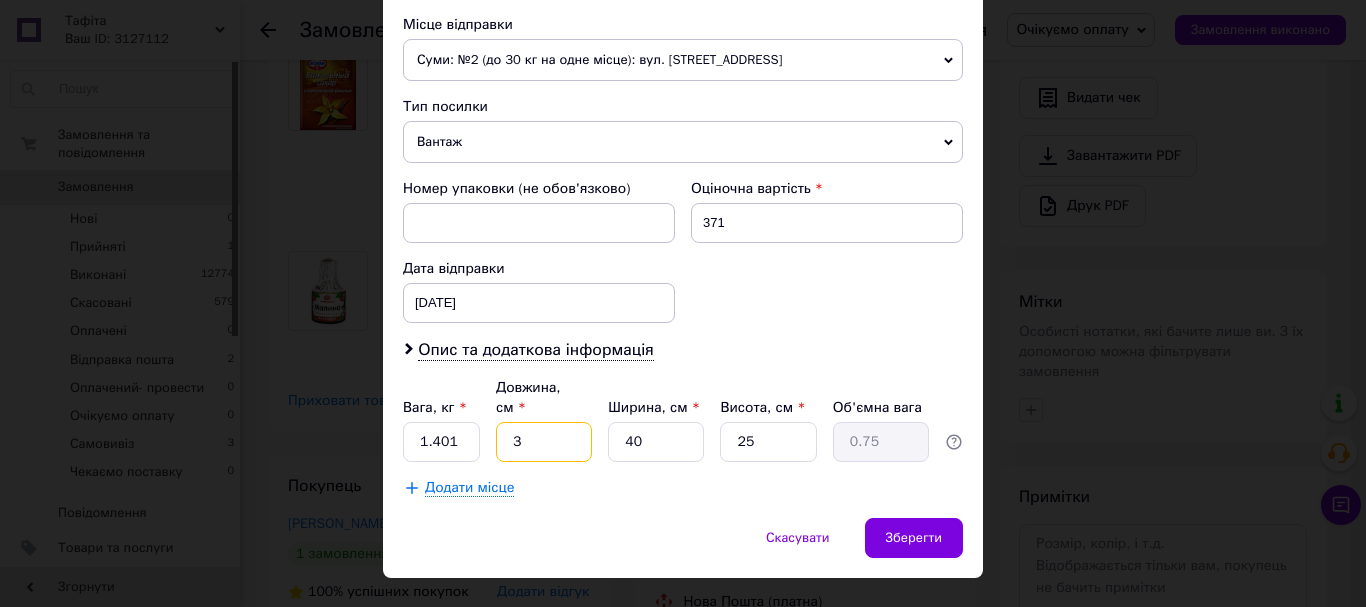 type on "31" 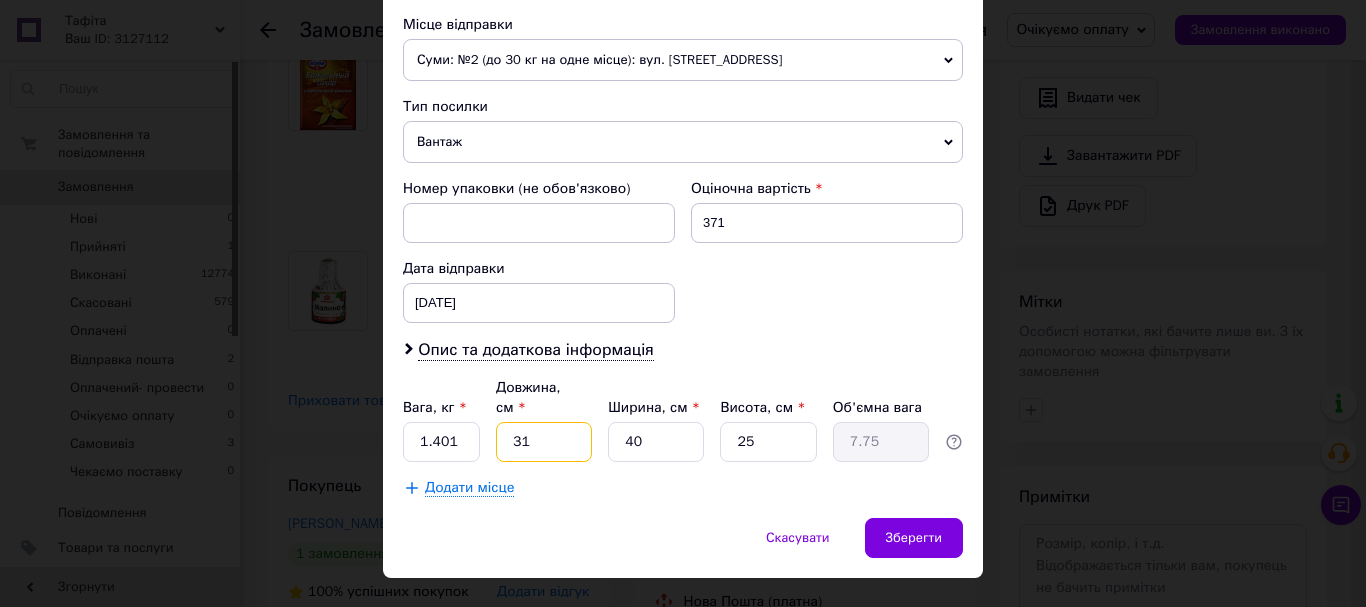 type on "31" 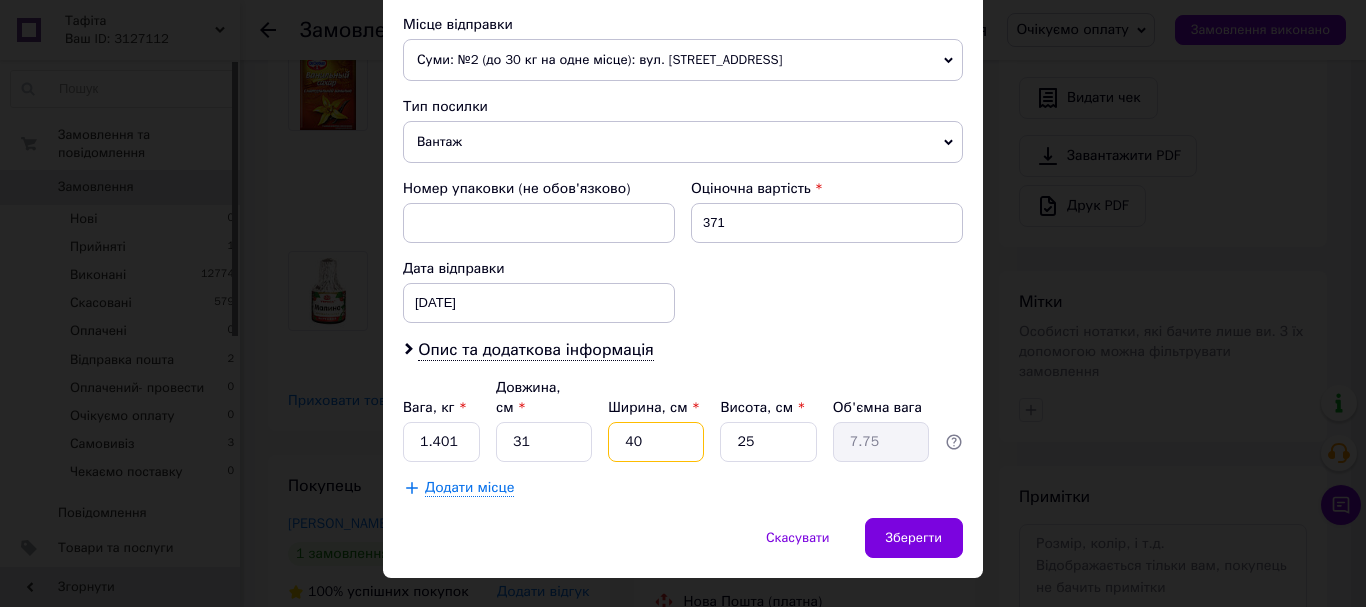 click on "40" at bounding box center [656, 442] 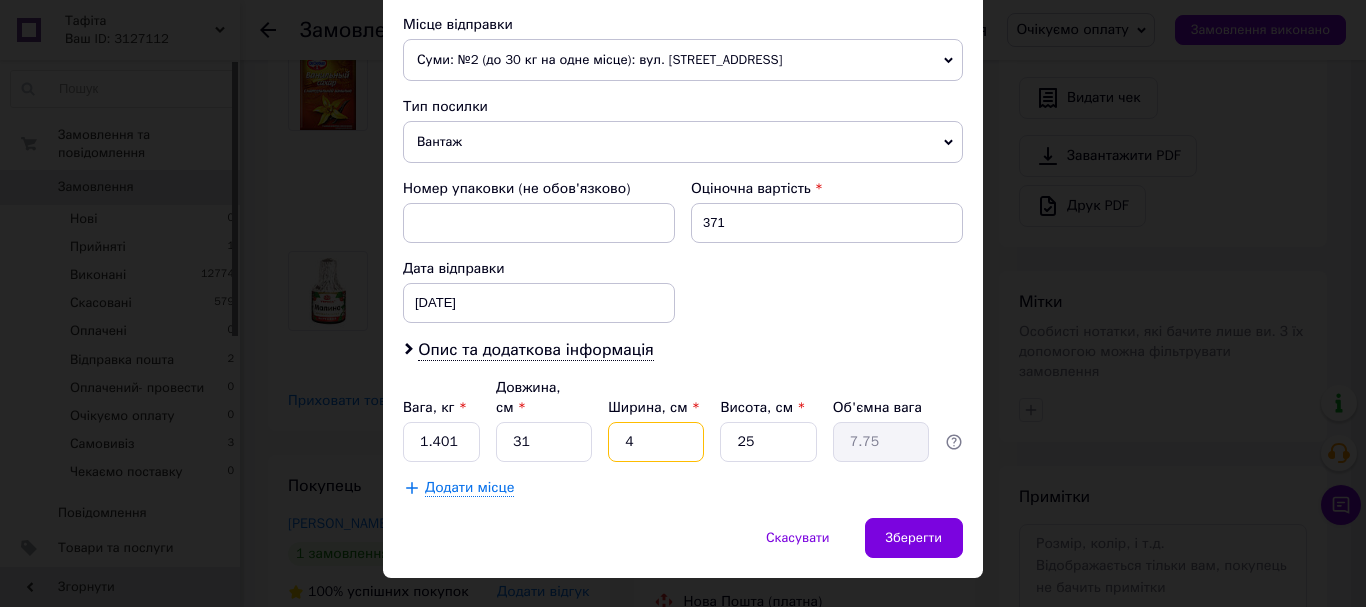 type on "4" 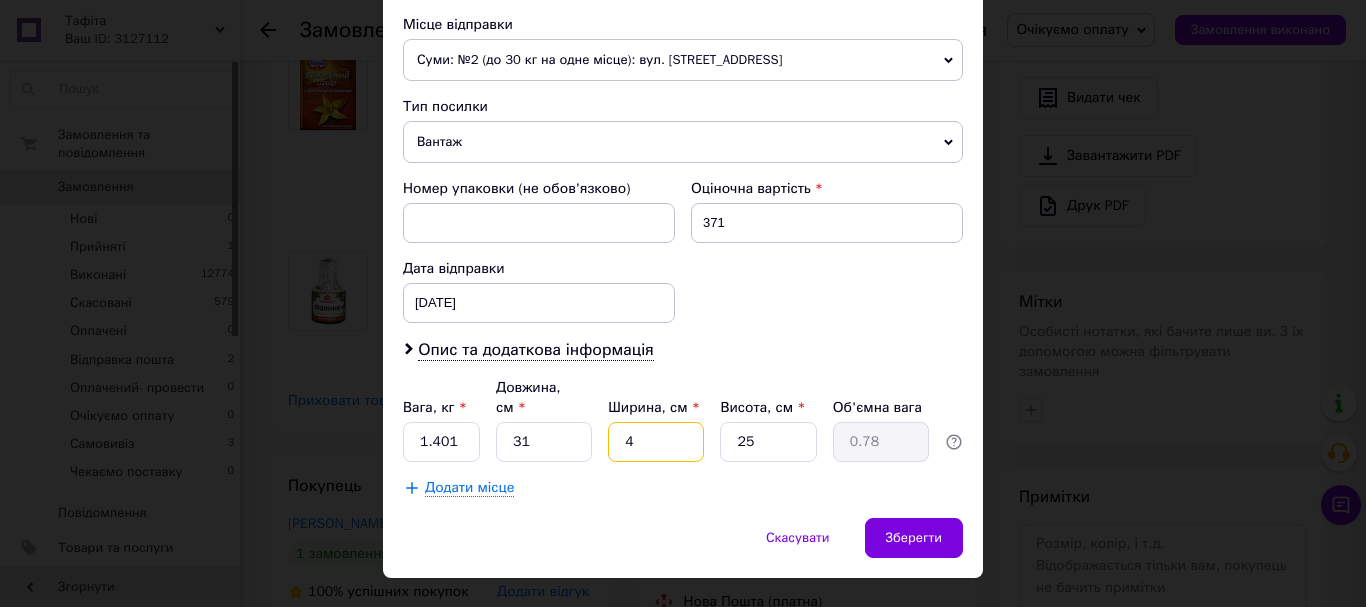 type 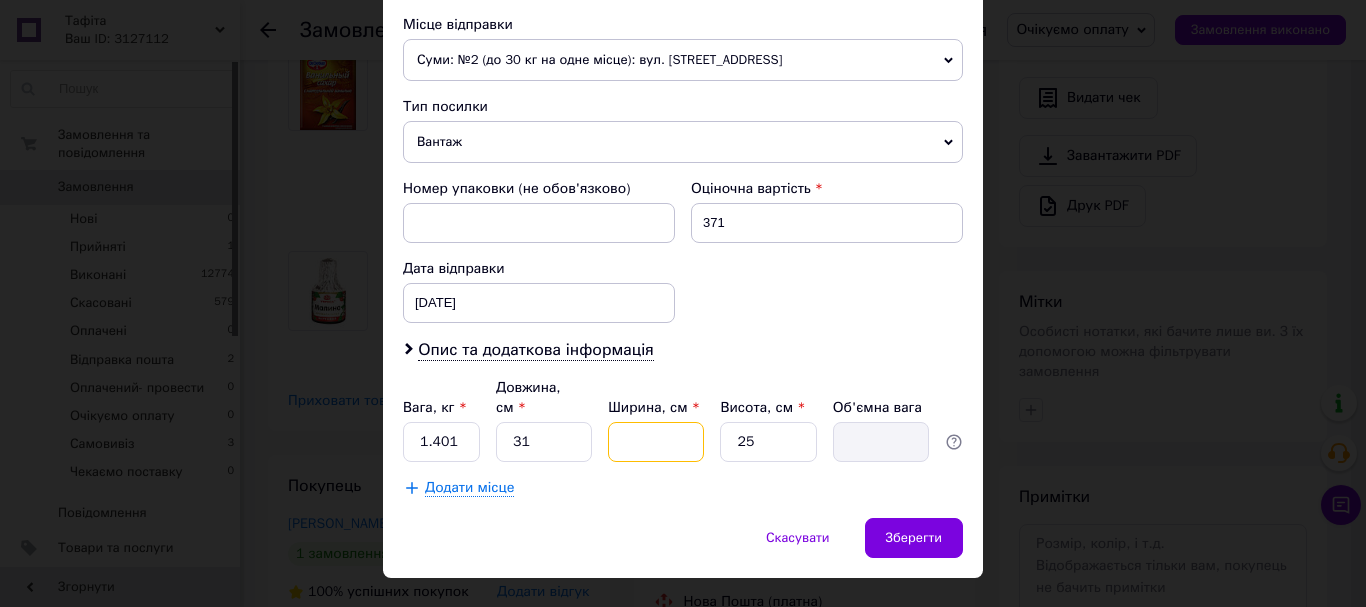 type on "3" 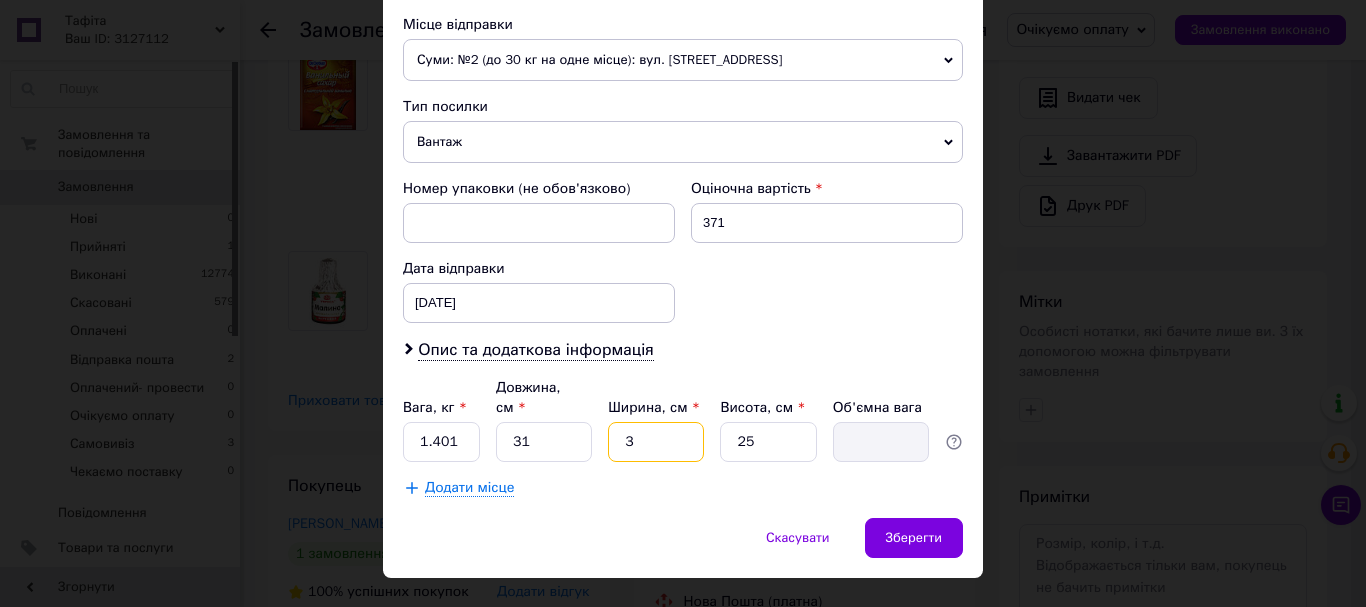 type on "0.58" 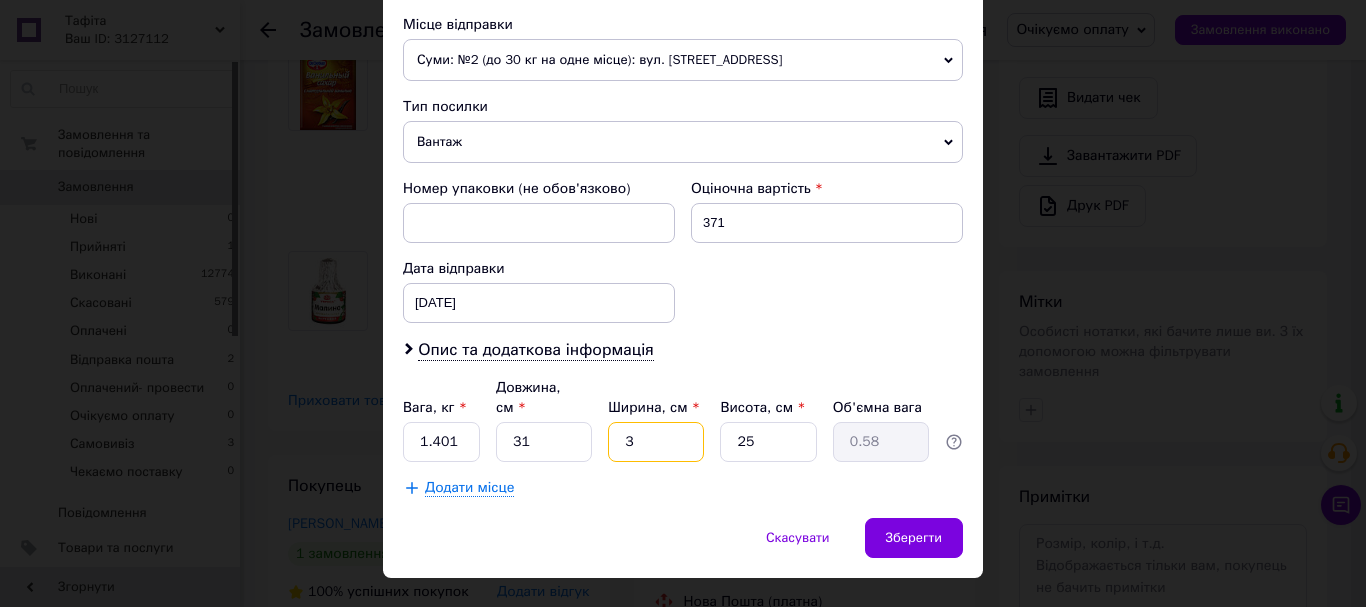 type on "31" 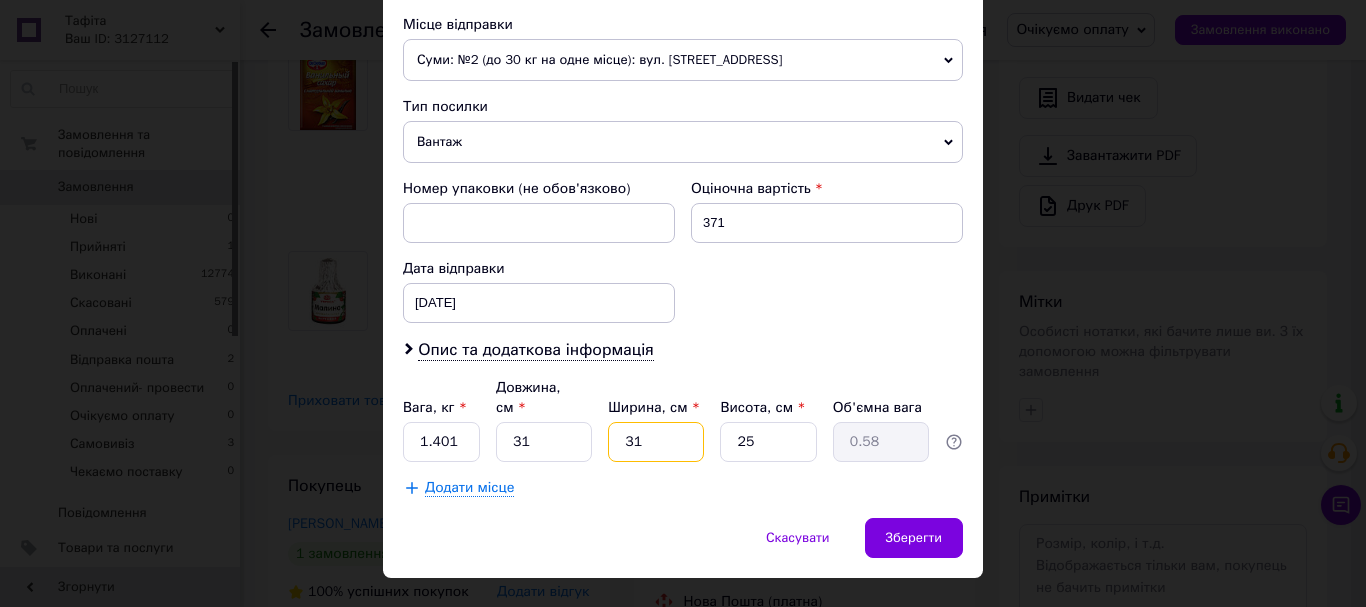 type on "6.01" 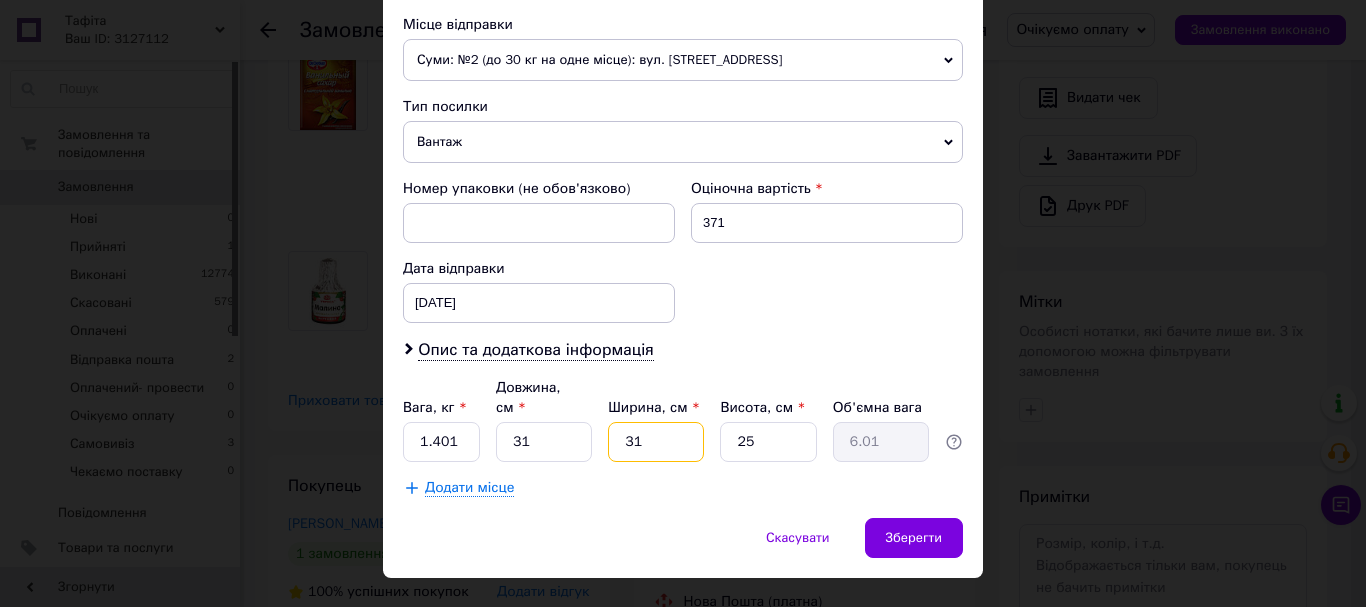 type on "31" 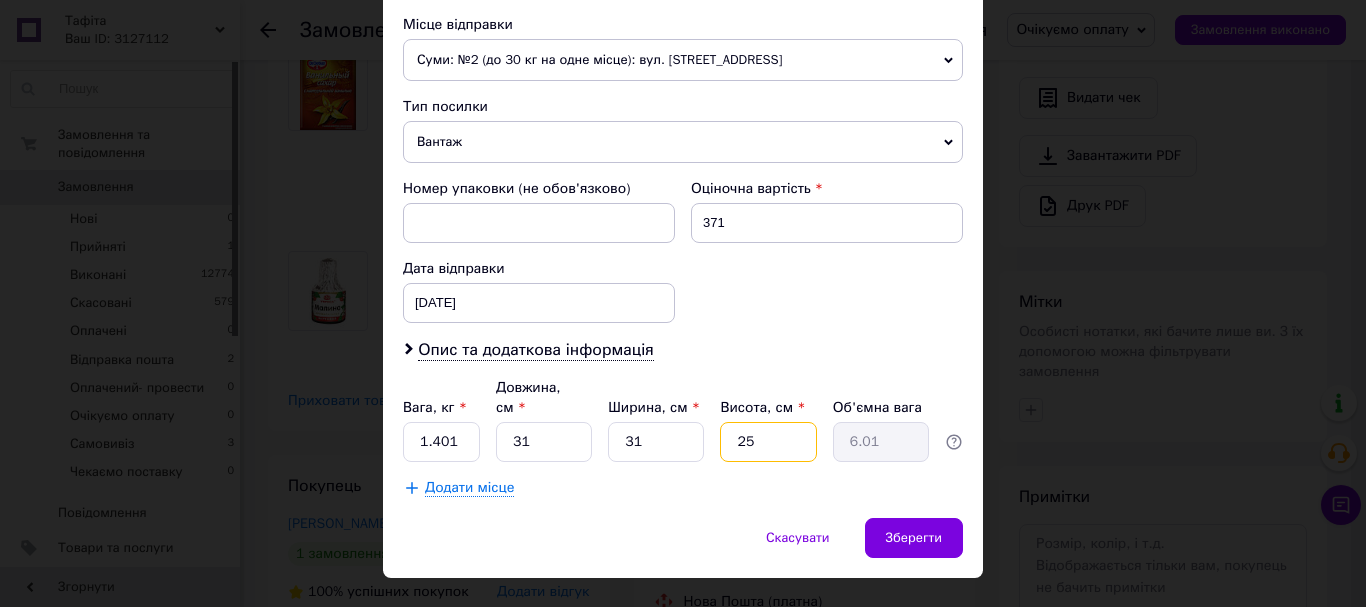 click on "25" at bounding box center (768, 442) 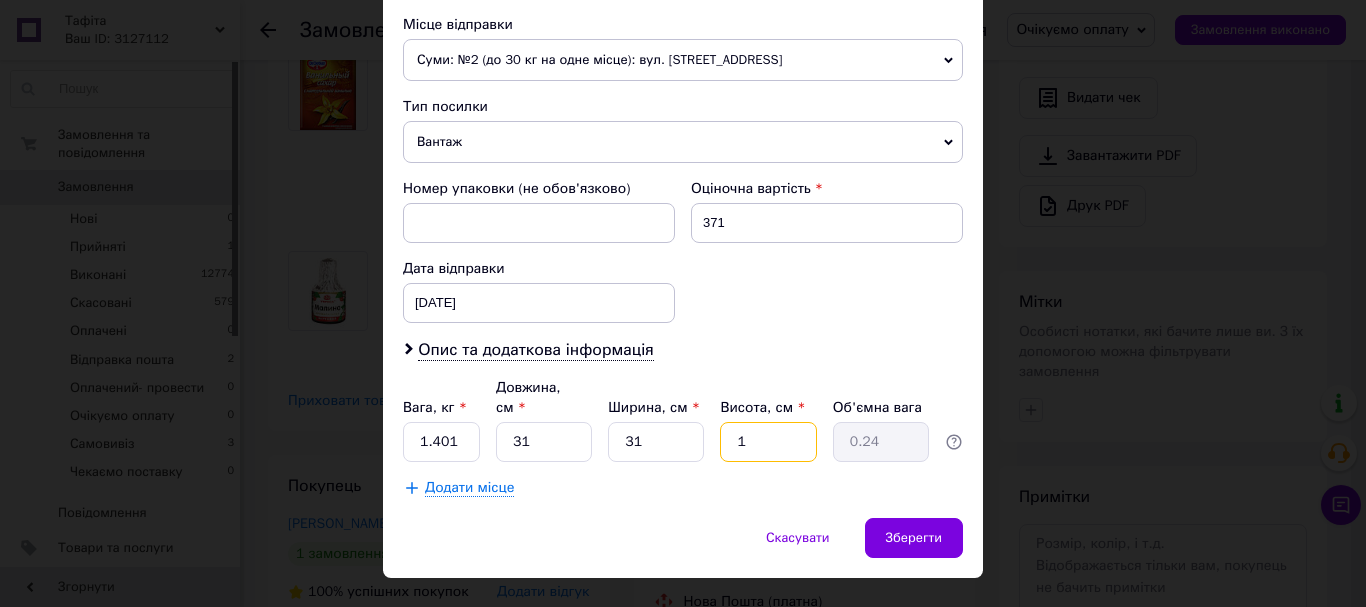 type on "13" 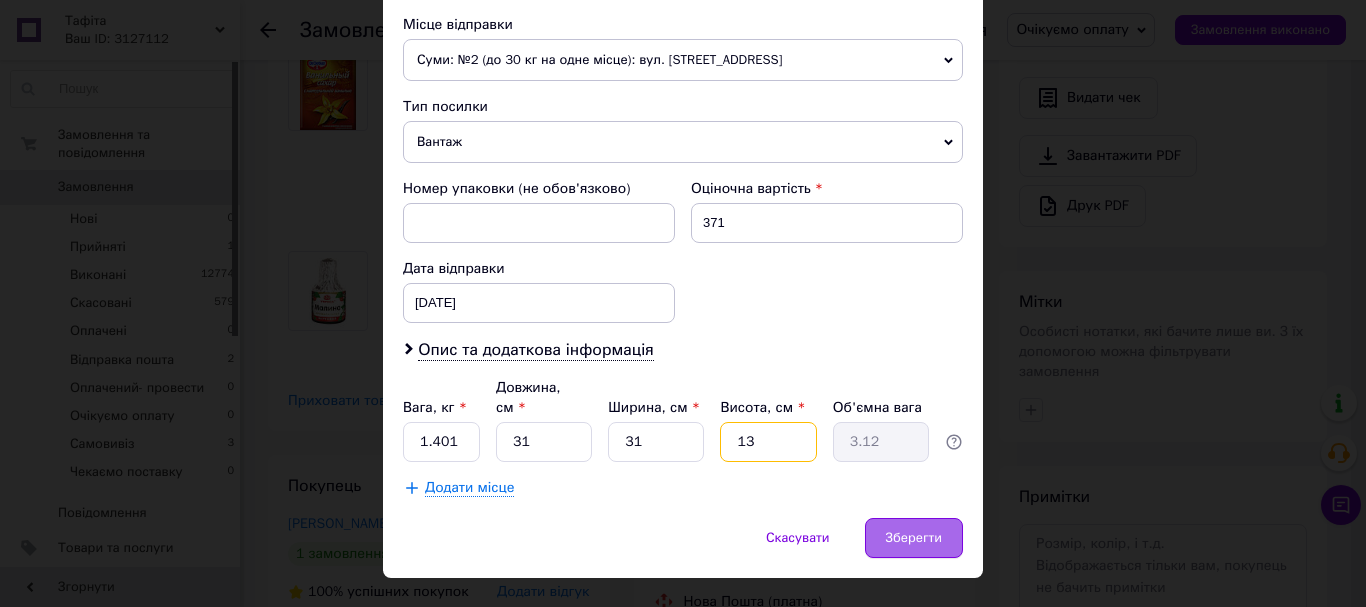 type on "13" 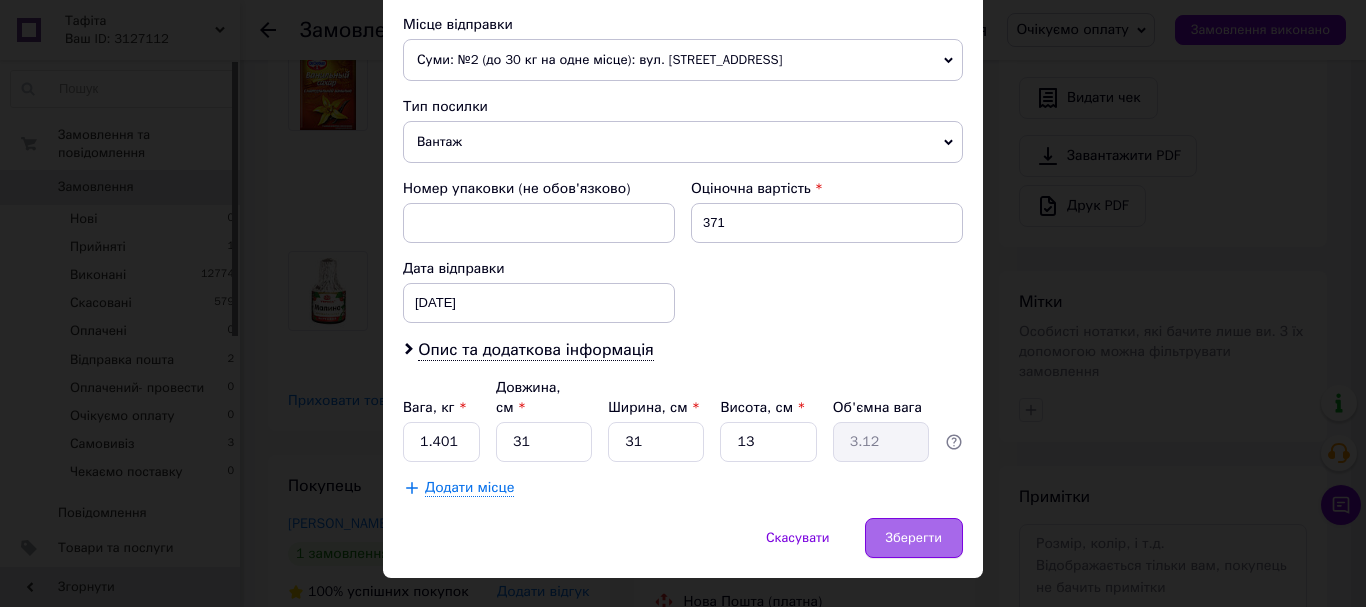click on "Зберегти" at bounding box center (914, 538) 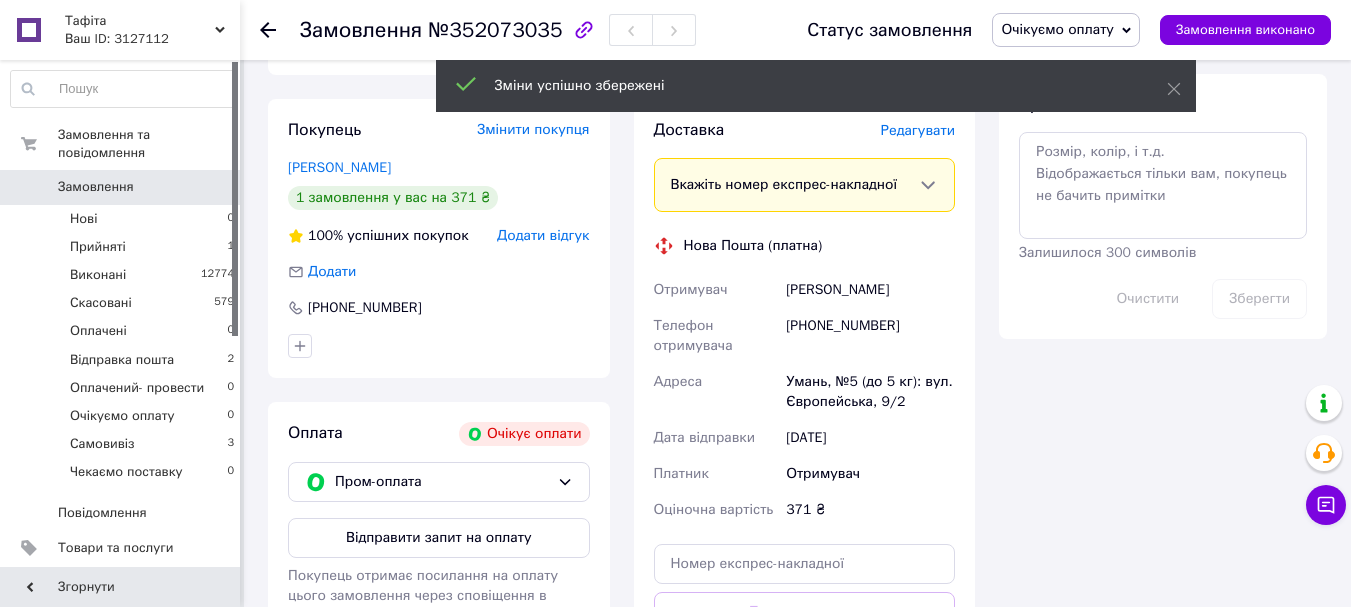 scroll, scrollTop: 1200, scrollLeft: 0, axis: vertical 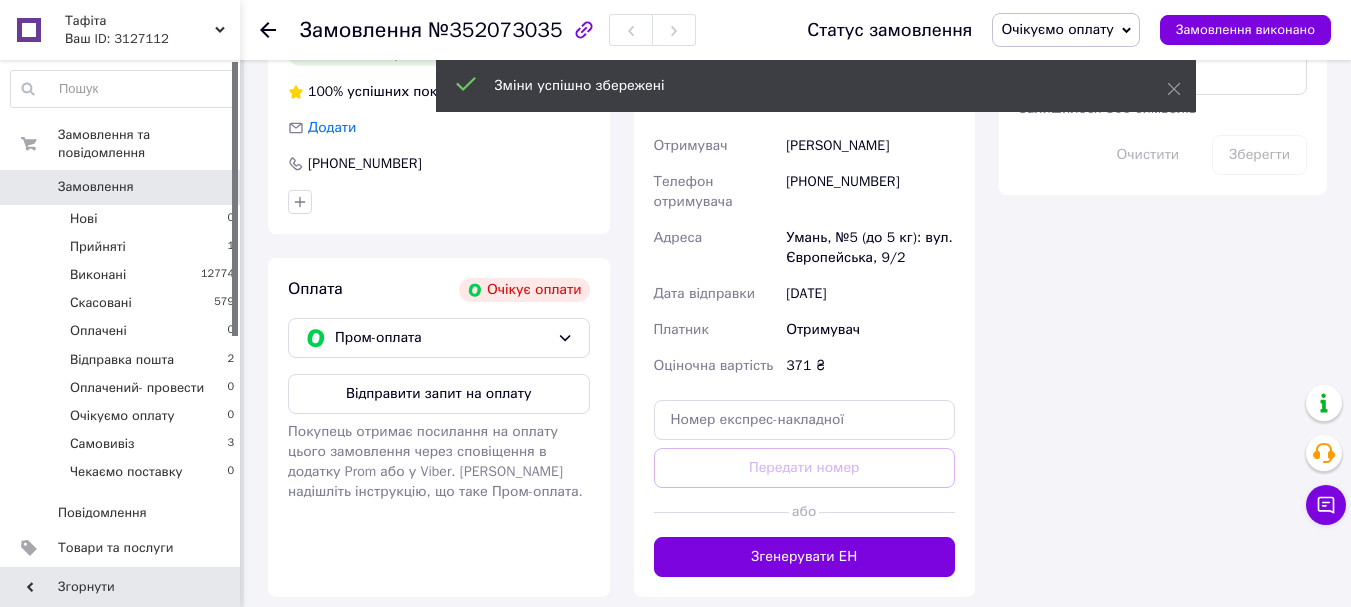 click on "Згенерувати ЕН" at bounding box center (805, 557) 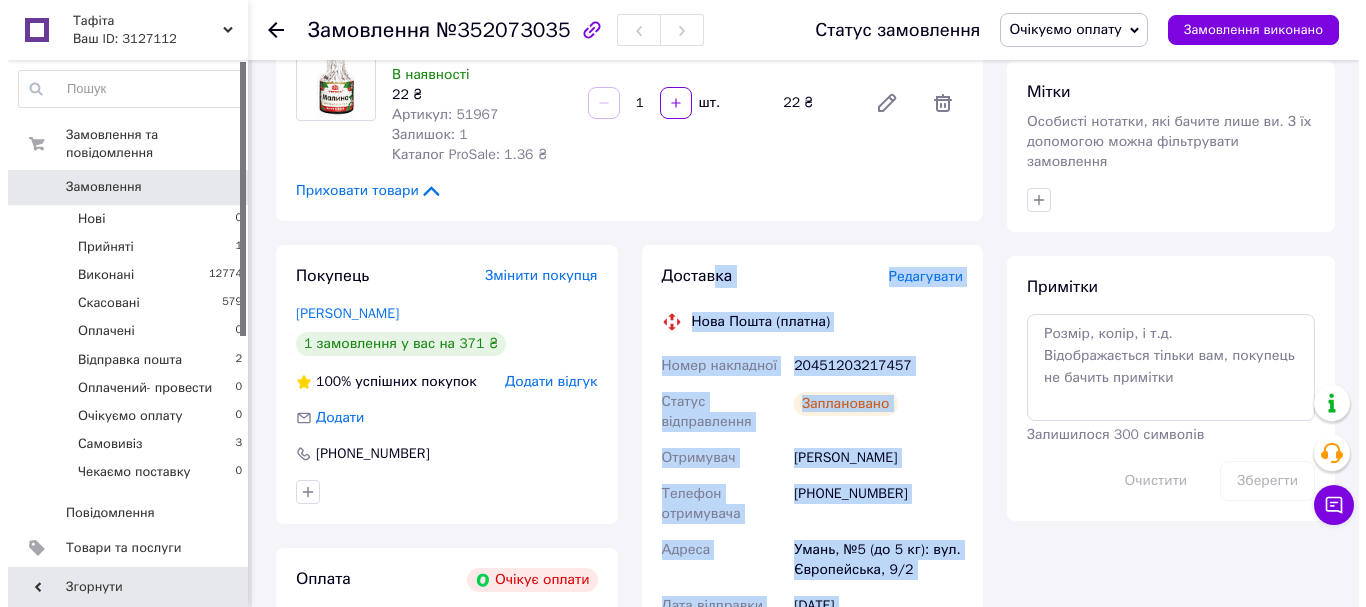 scroll, scrollTop: 900, scrollLeft: 0, axis: vertical 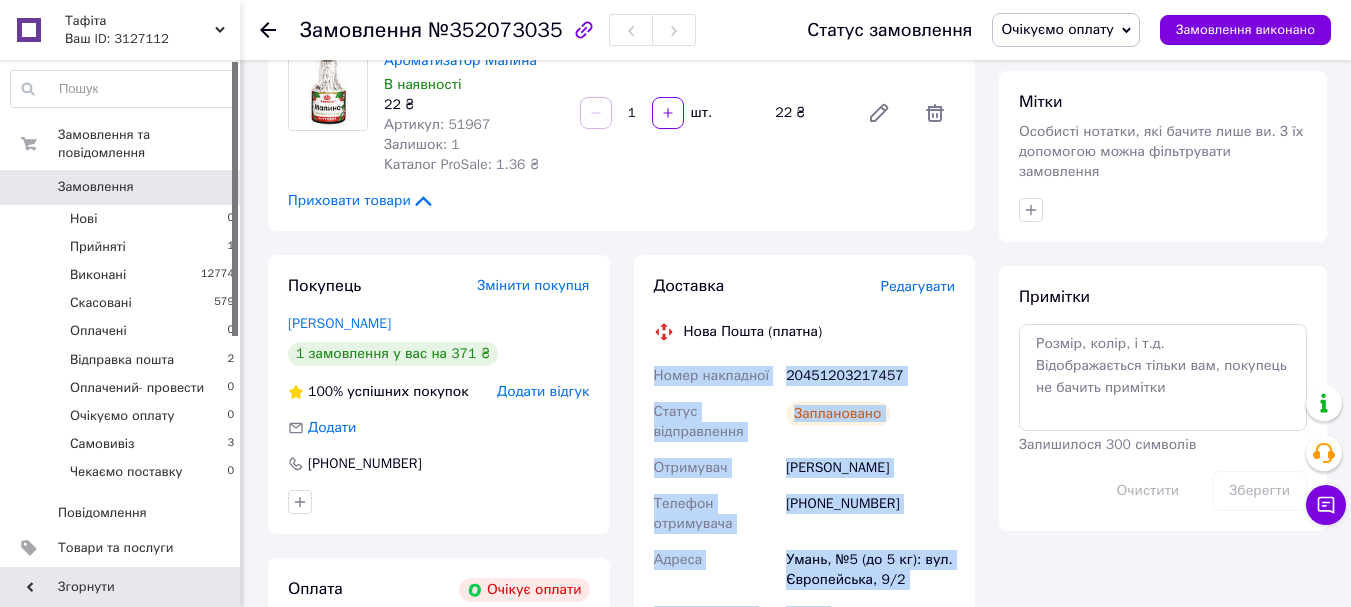 drag, startPoint x: 897, startPoint y: 381, endPoint x: 647, endPoint y: 336, distance: 254.01772 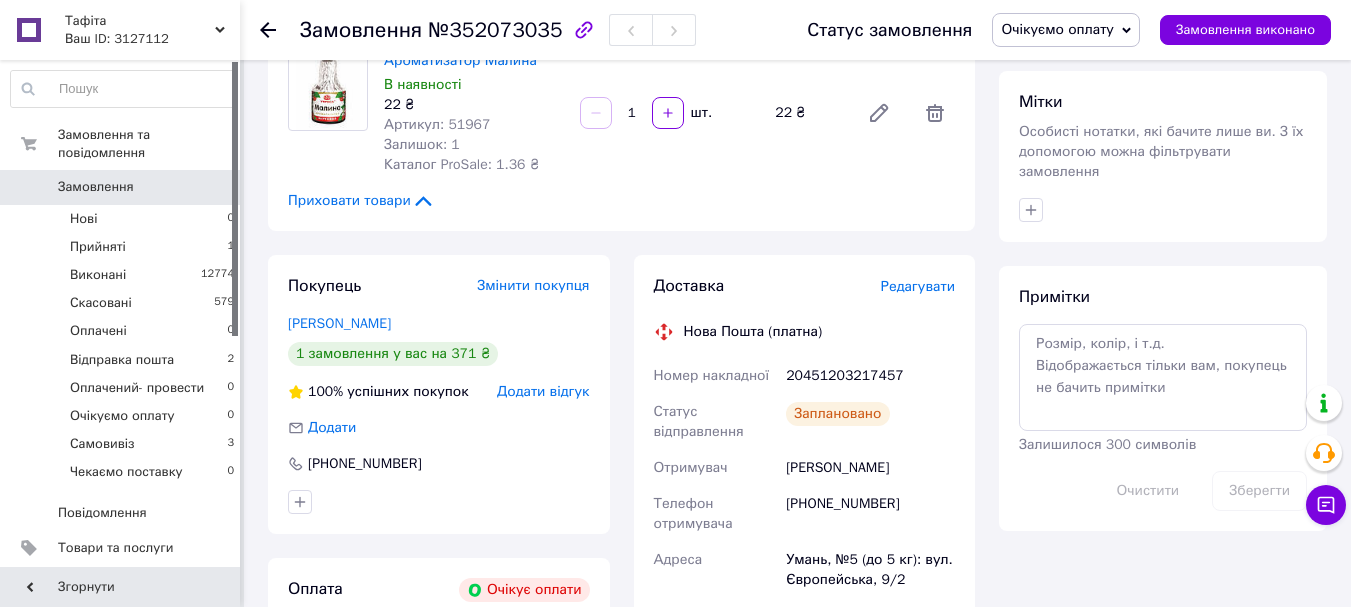 click on "Редагувати" at bounding box center [918, 286] 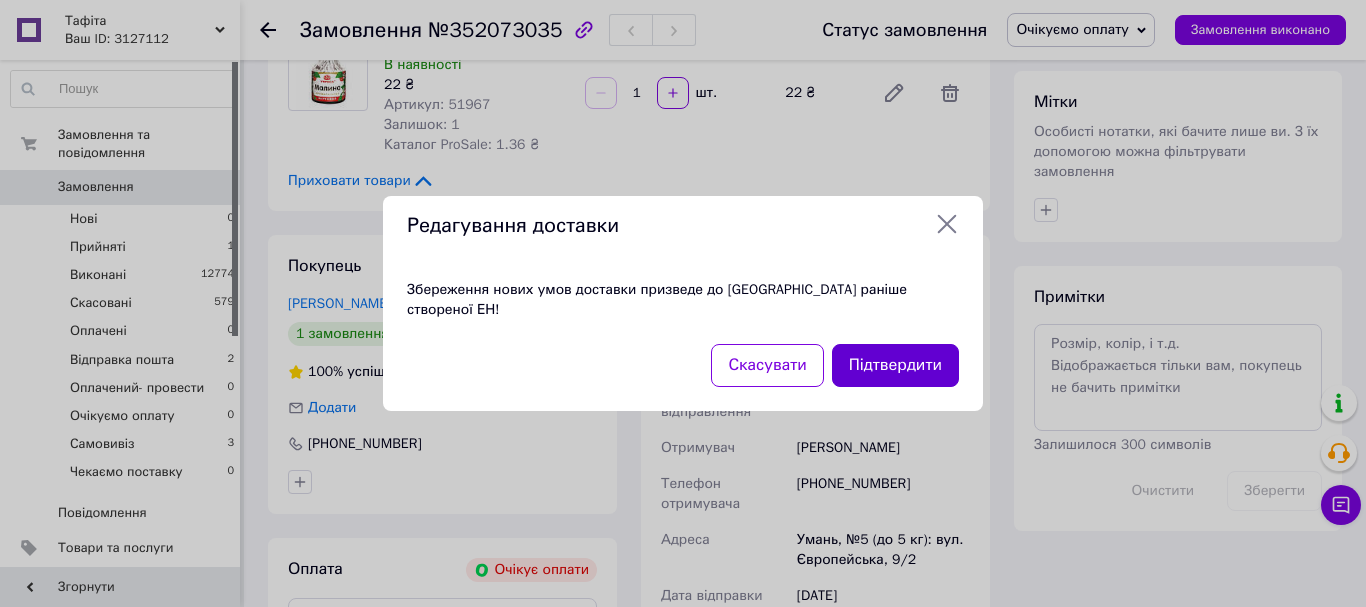 click on "Підтвердити" at bounding box center [895, 365] 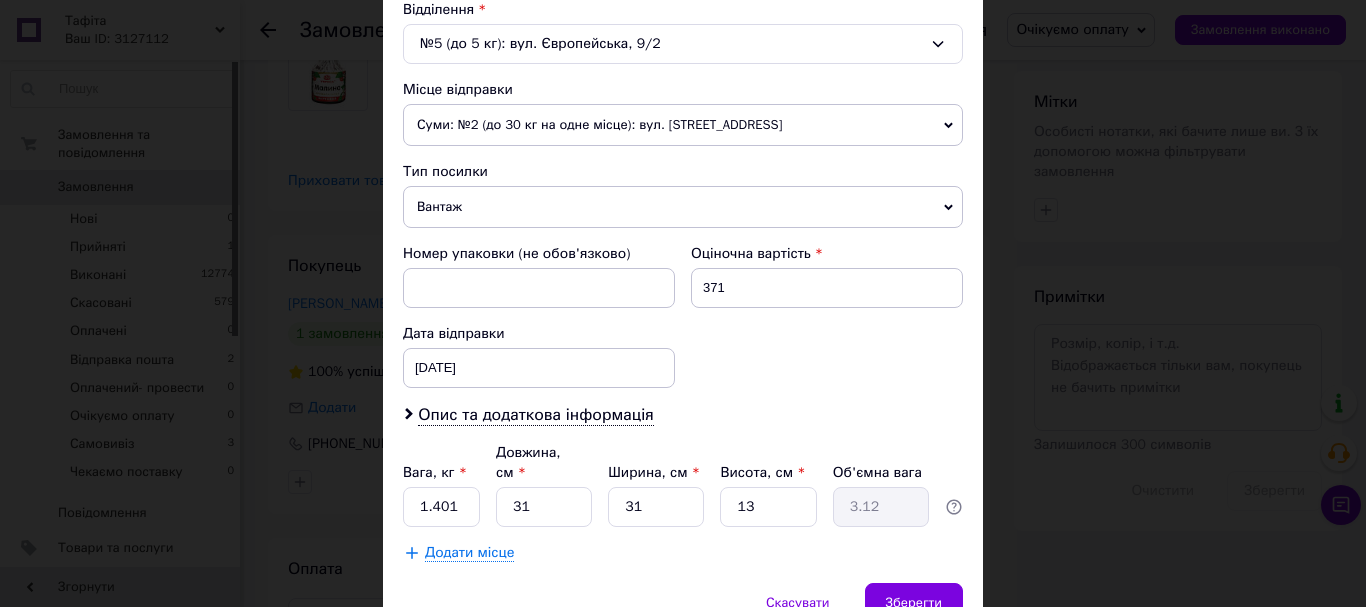 scroll, scrollTop: 600, scrollLeft: 0, axis: vertical 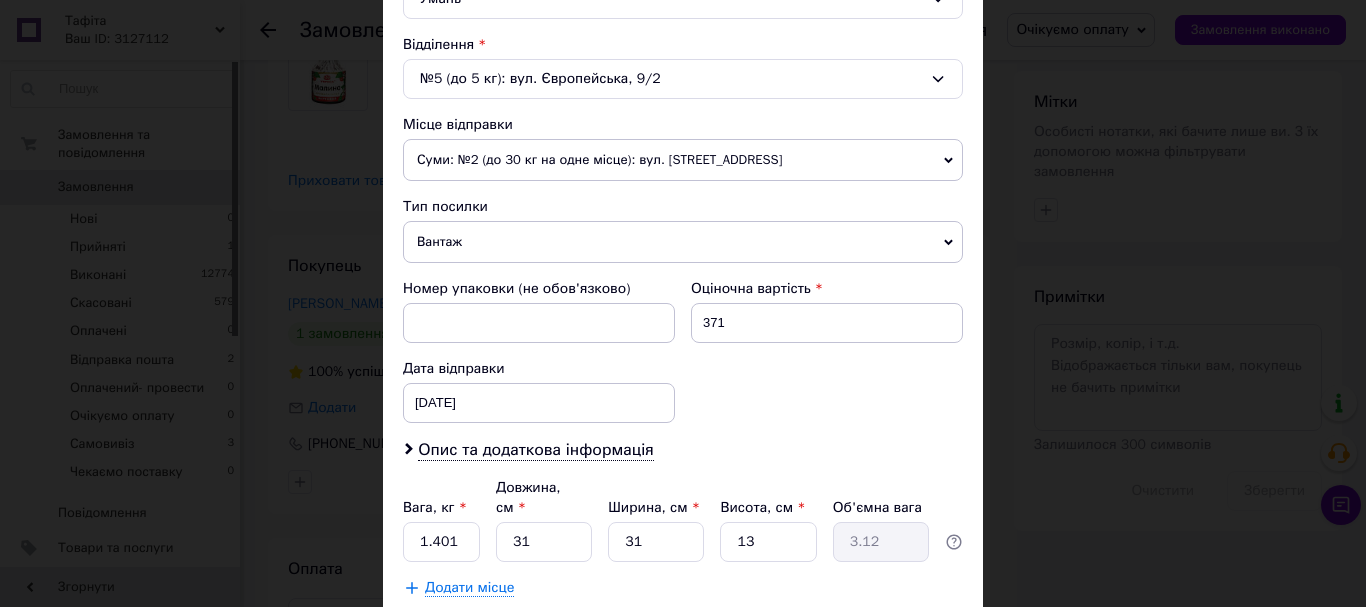 click on "Суми: №2 (до 30 кг на одне місце): вул. [STREET_ADDRESS]" at bounding box center (683, 160) 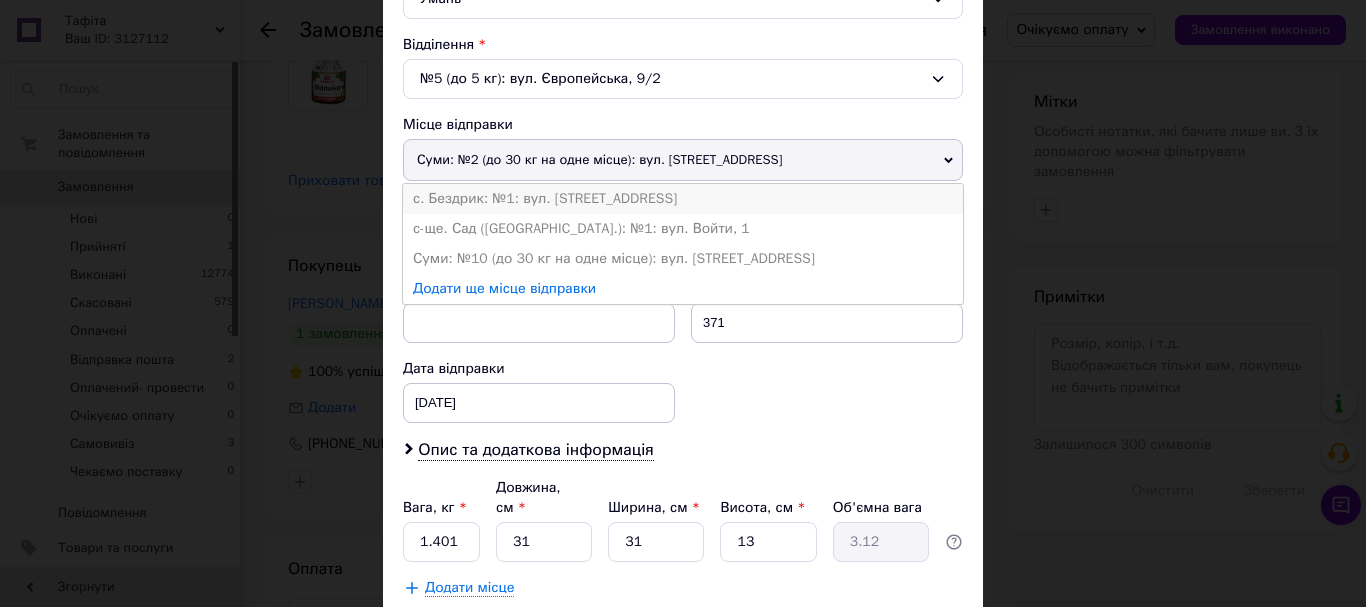 click on "с. Бездрик: №1: вул. [STREET_ADDRESS]" at bounding box center (683, 199) 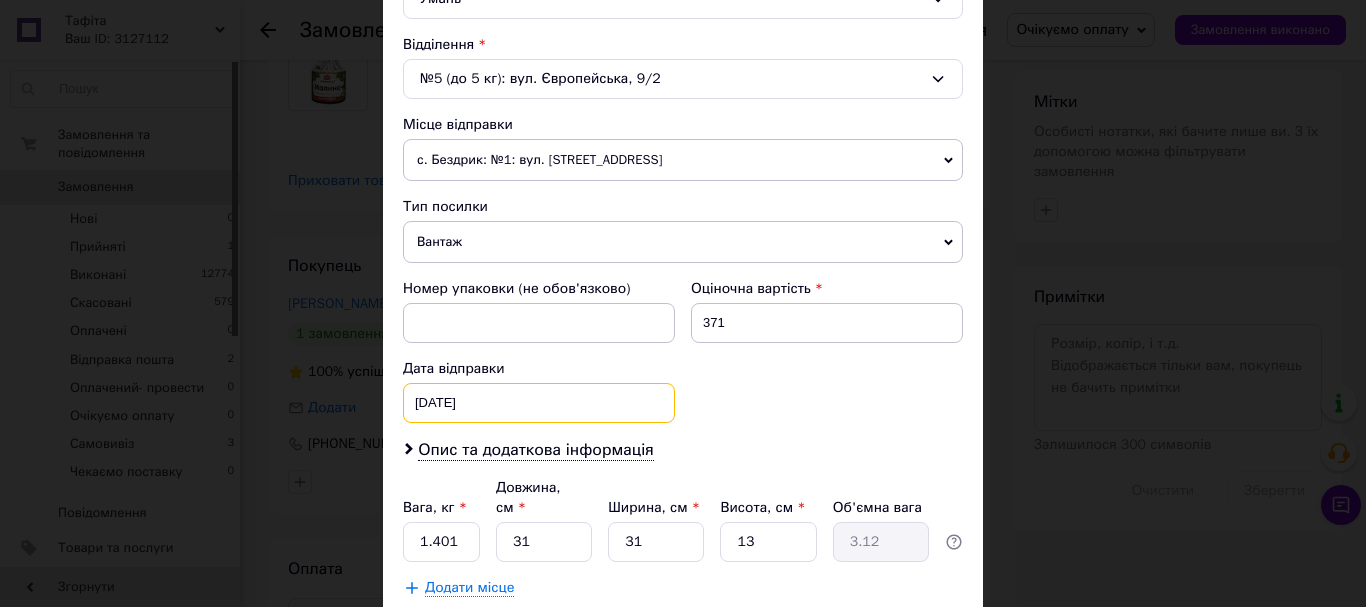 click on "10.07.2025 < 2025 > < Июль > Пн Вт Ср Чт Пт Сб Вс 30 1 2 3 4 5 6 7 8 9 10 11 12 13 14 15 16 17 18 19 20 21 22 23 24 25 26 27 28 29 30 31 1 2 3 4 5 6 7 8 9 10" at bounding box center [539, 403] 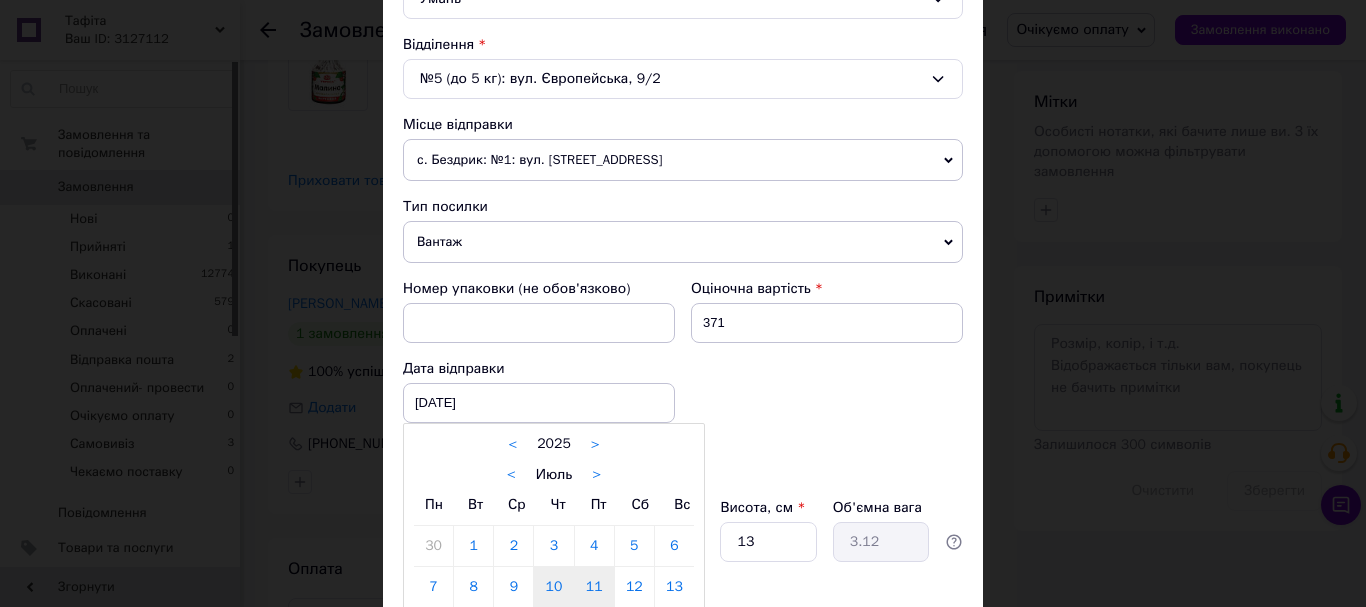 click on "11" at bounding box center [594, 587] 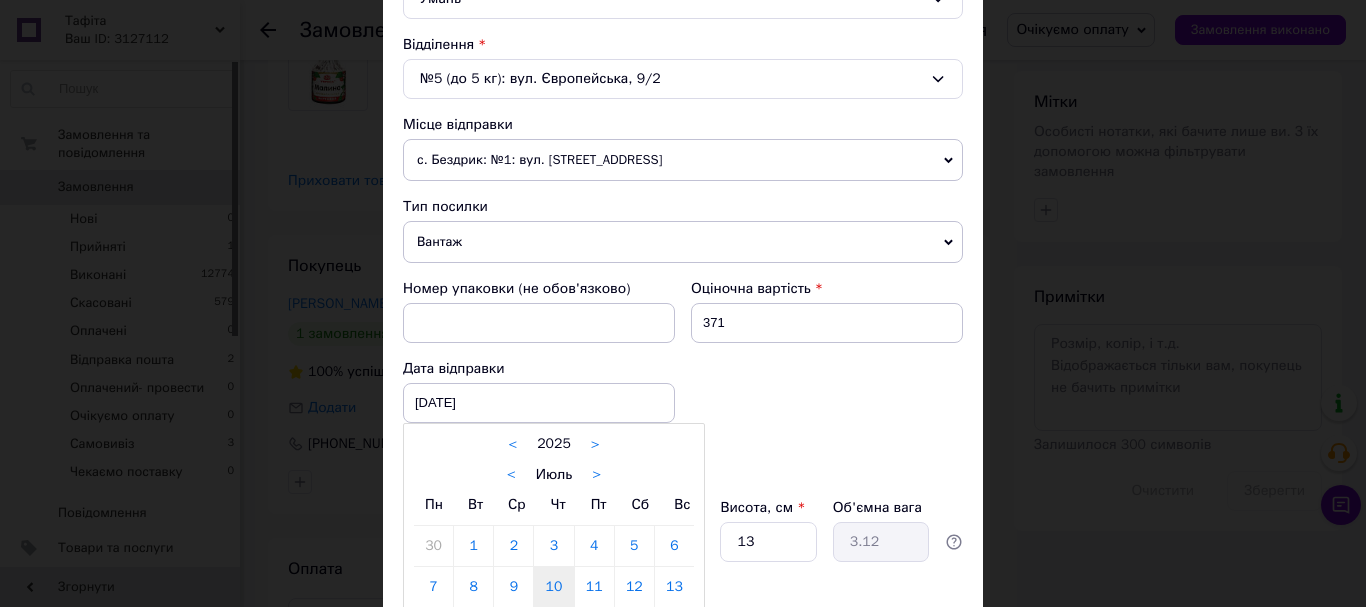 type on "11.07.2025" 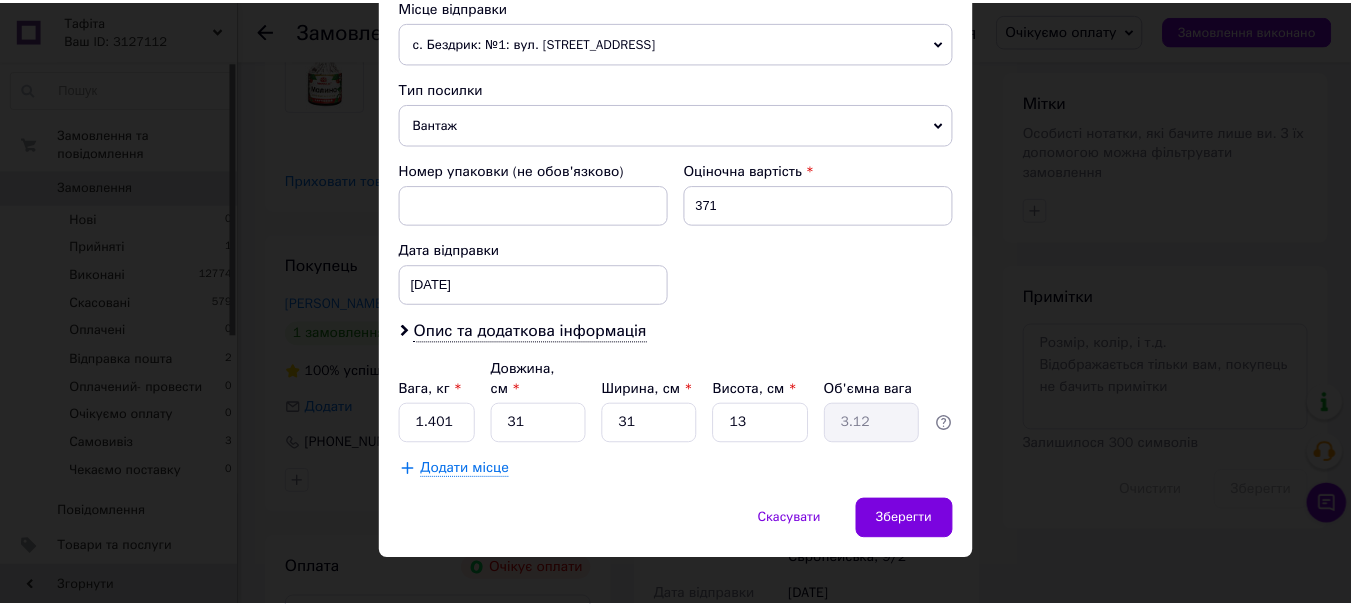 scroll, scrollTop: 721, scrollLeft: 0, axis: vertical 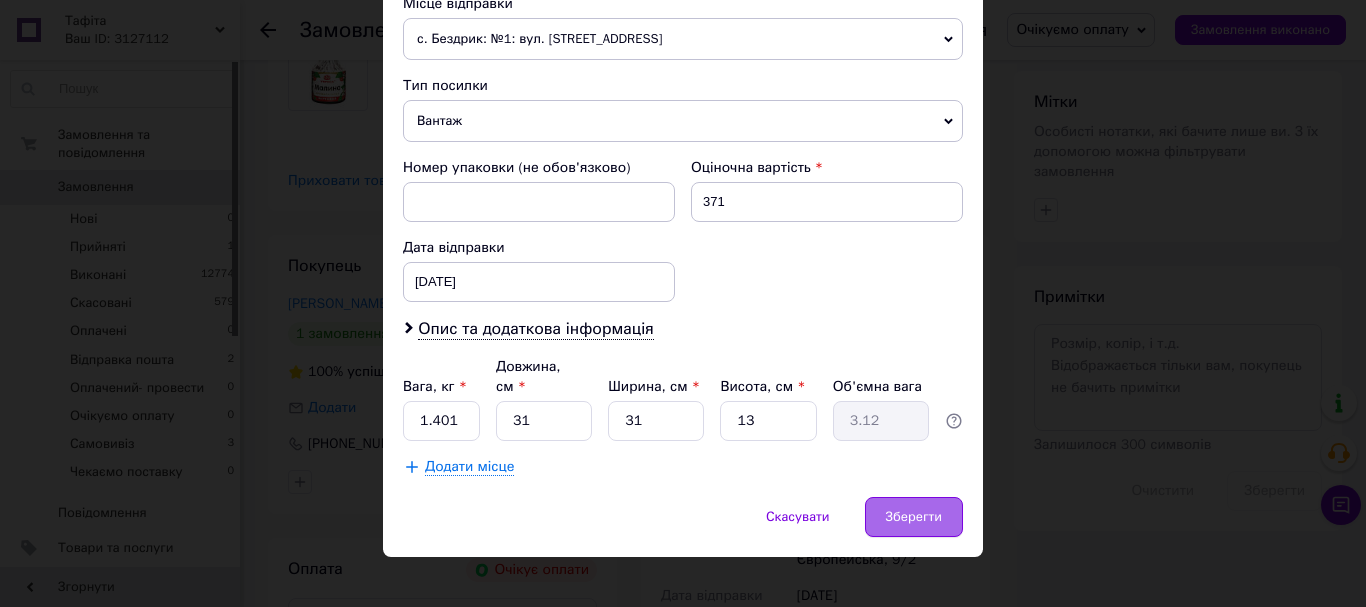 click on "Зберегти" at bounding box center [914, 517] 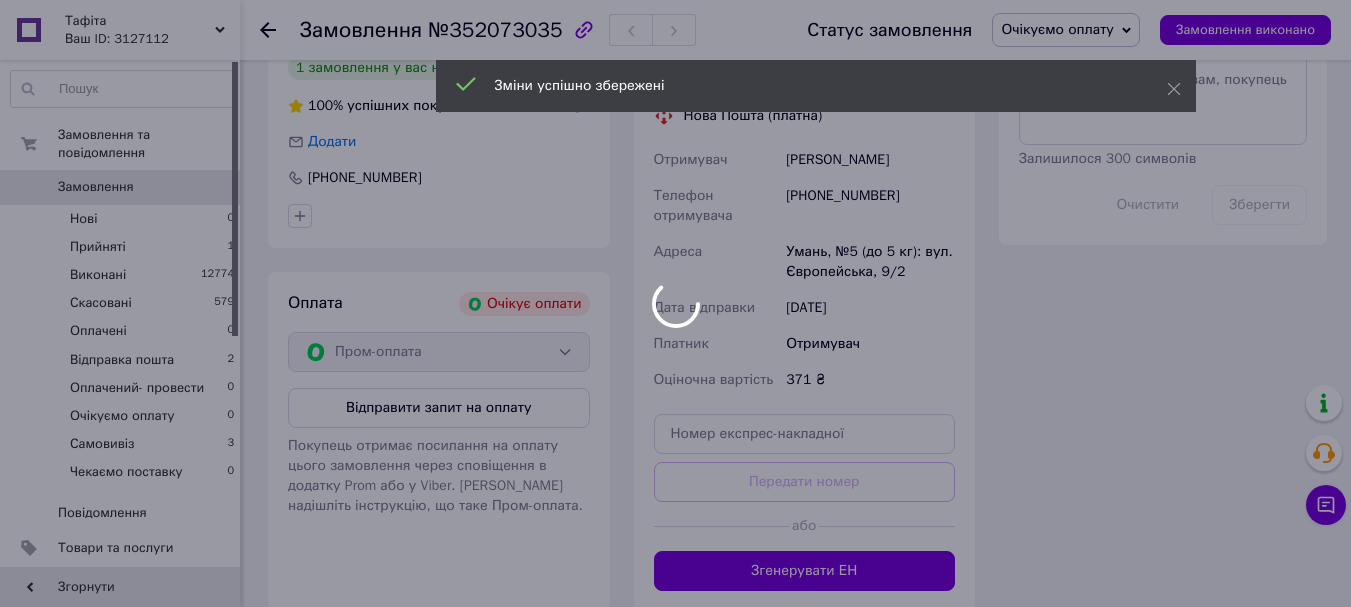 scroll, scrollTop: 1200, scrollLeft: 0, axis: vertical 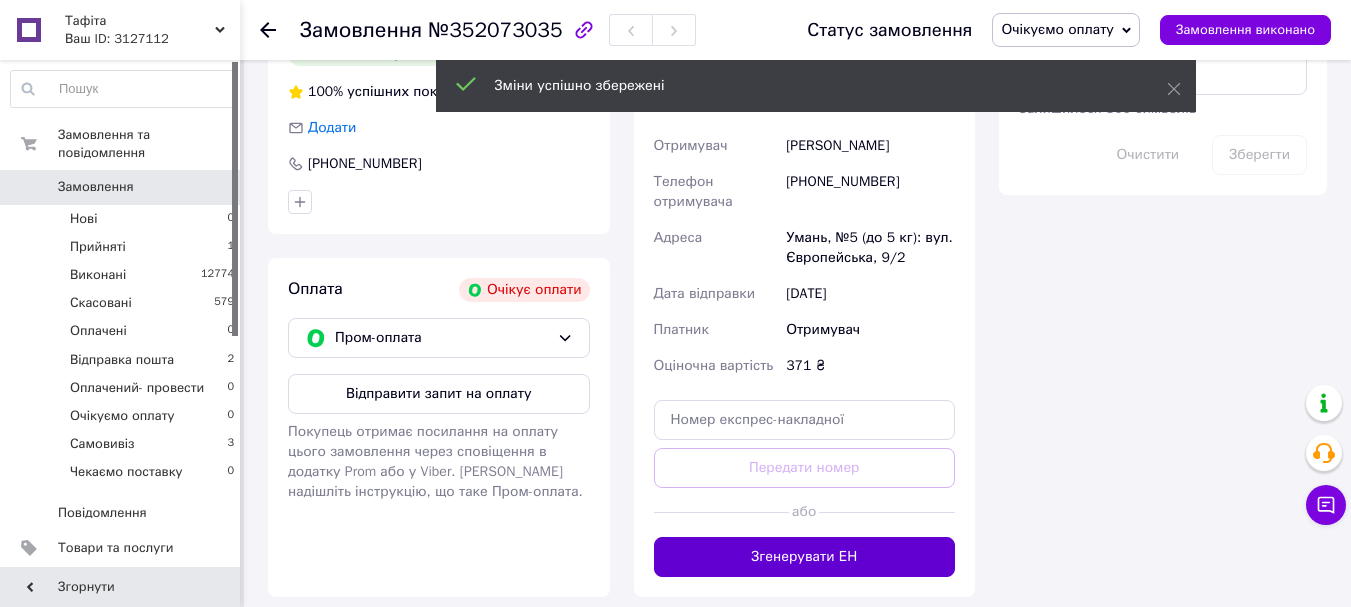 click on "Згенерувати ЕН" at bounding box center [805, 557] 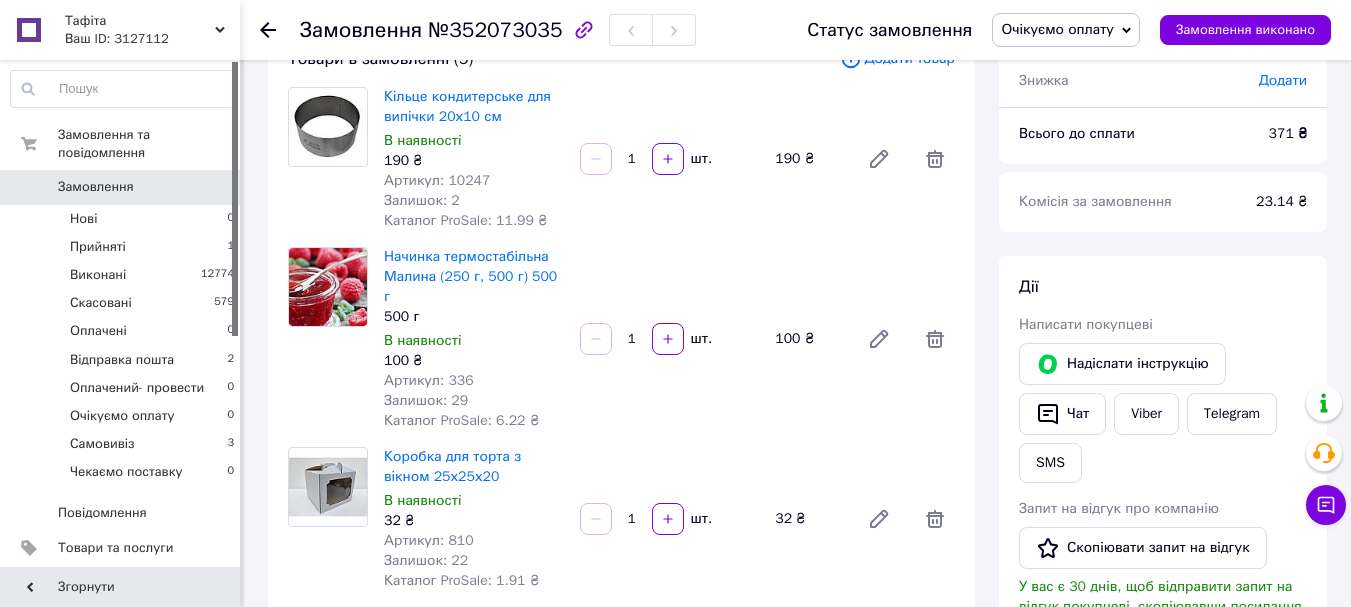 scroll, scrollTop: 0, scrollLeft: 0, axis: both 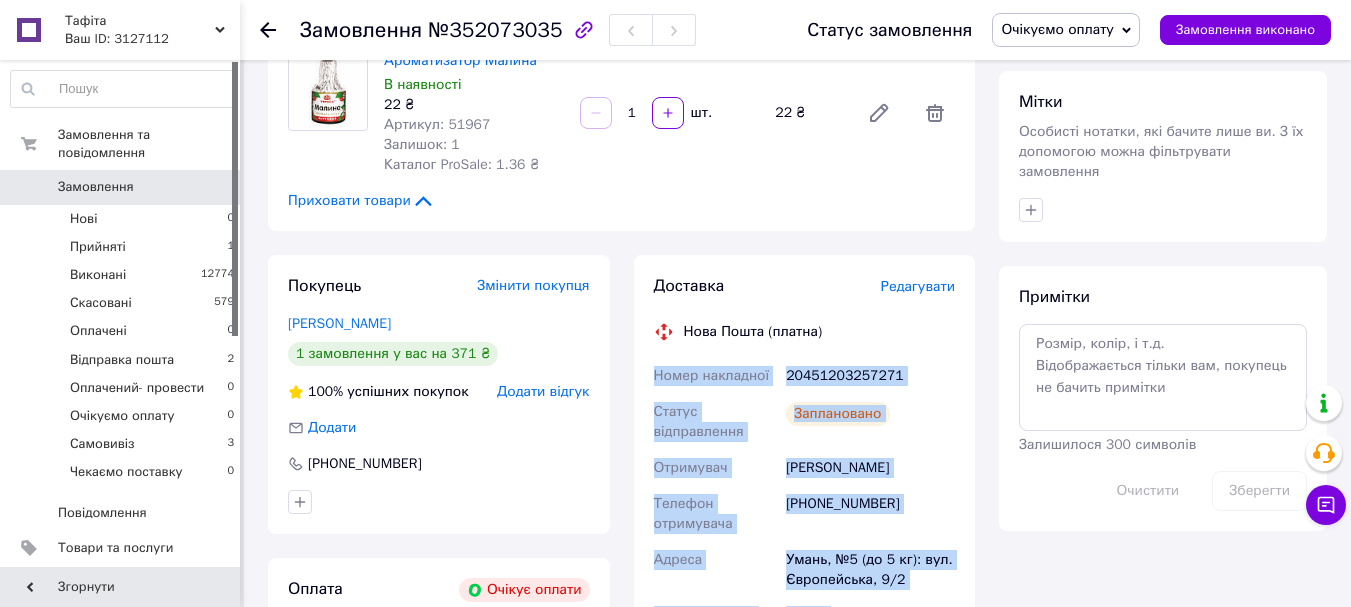 drag, startPoint x: 854, startPoint y: 279, endPoint x: 639, endPoint y: 344, distance: 224.61078 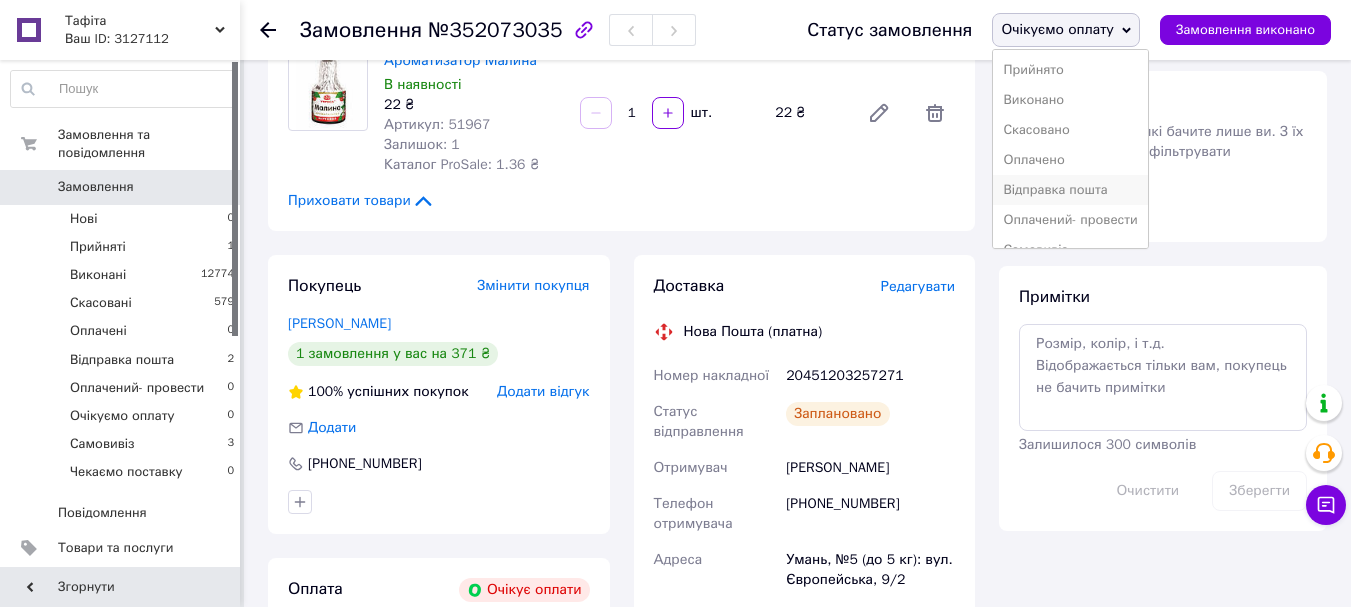 click on "Відправка пошта" at bounding box center (1070, 190) 